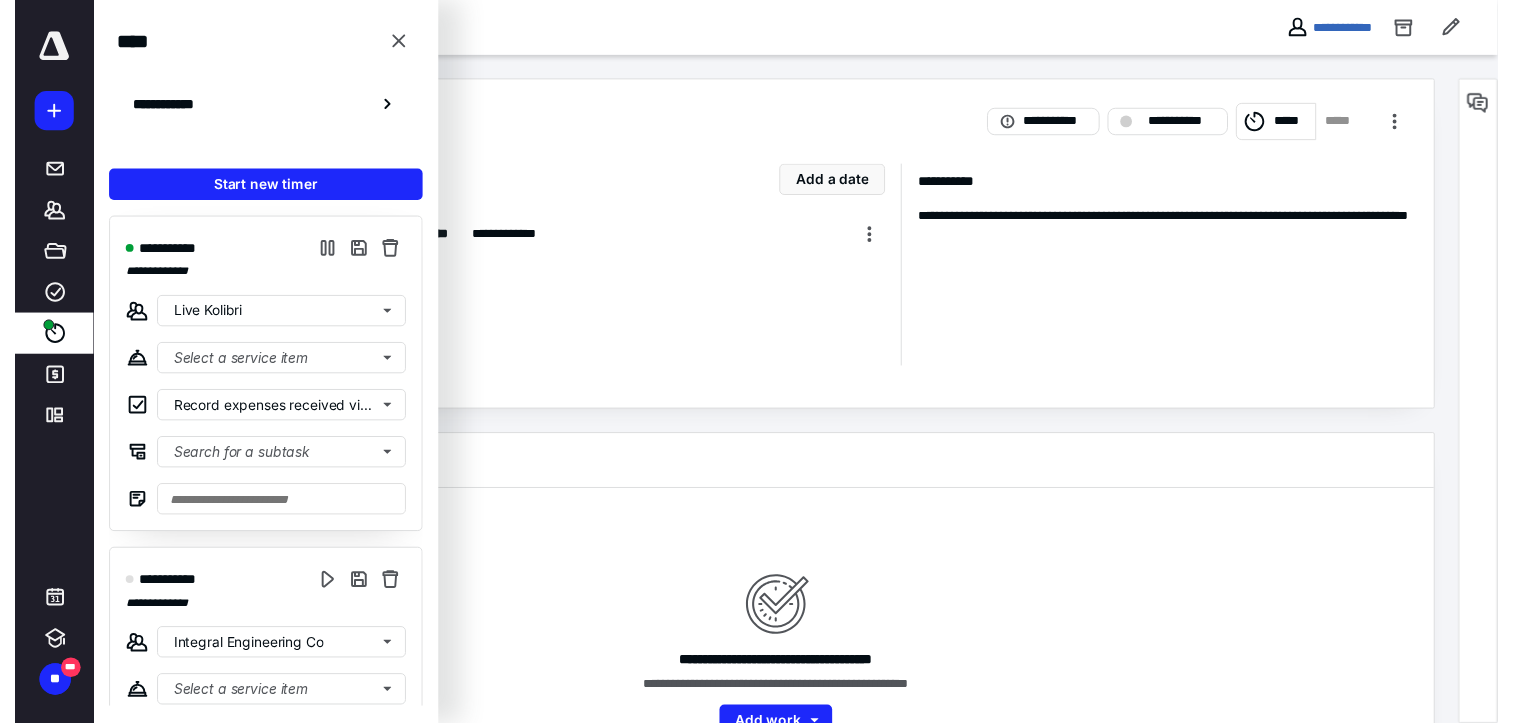 scroll, scrollTop: 0, scrollLeft: 0, axis: both 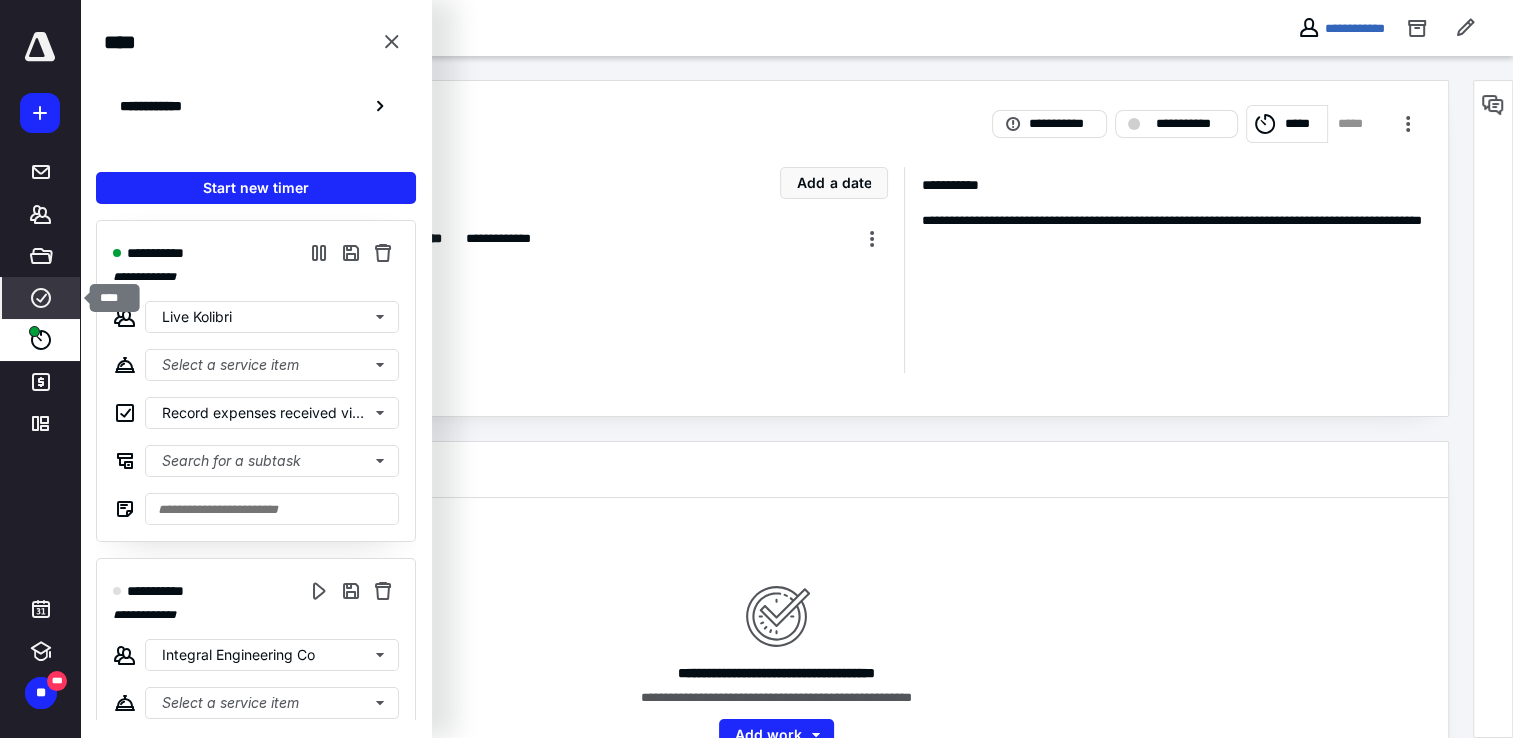 click 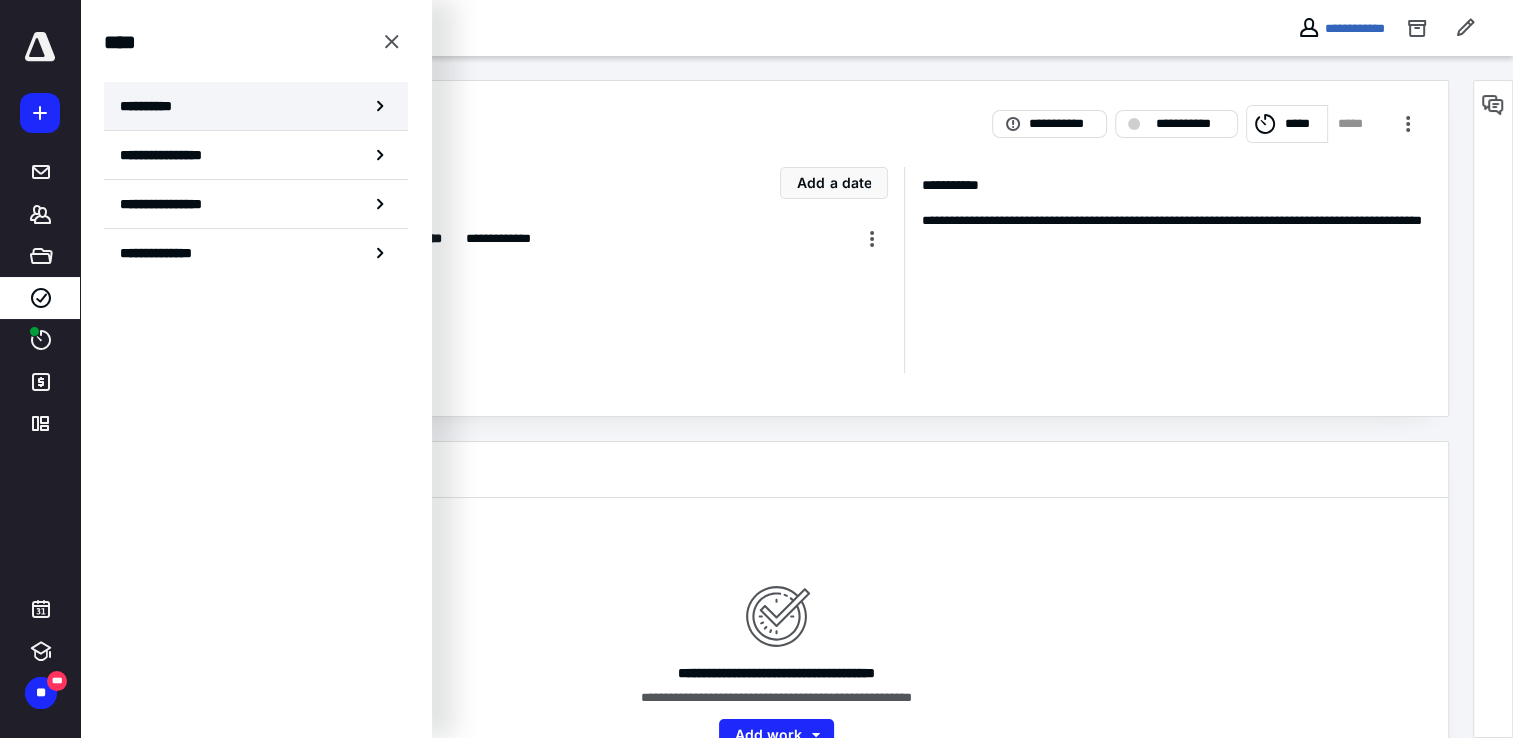 click on "**********" at bounding box center (256, 106) 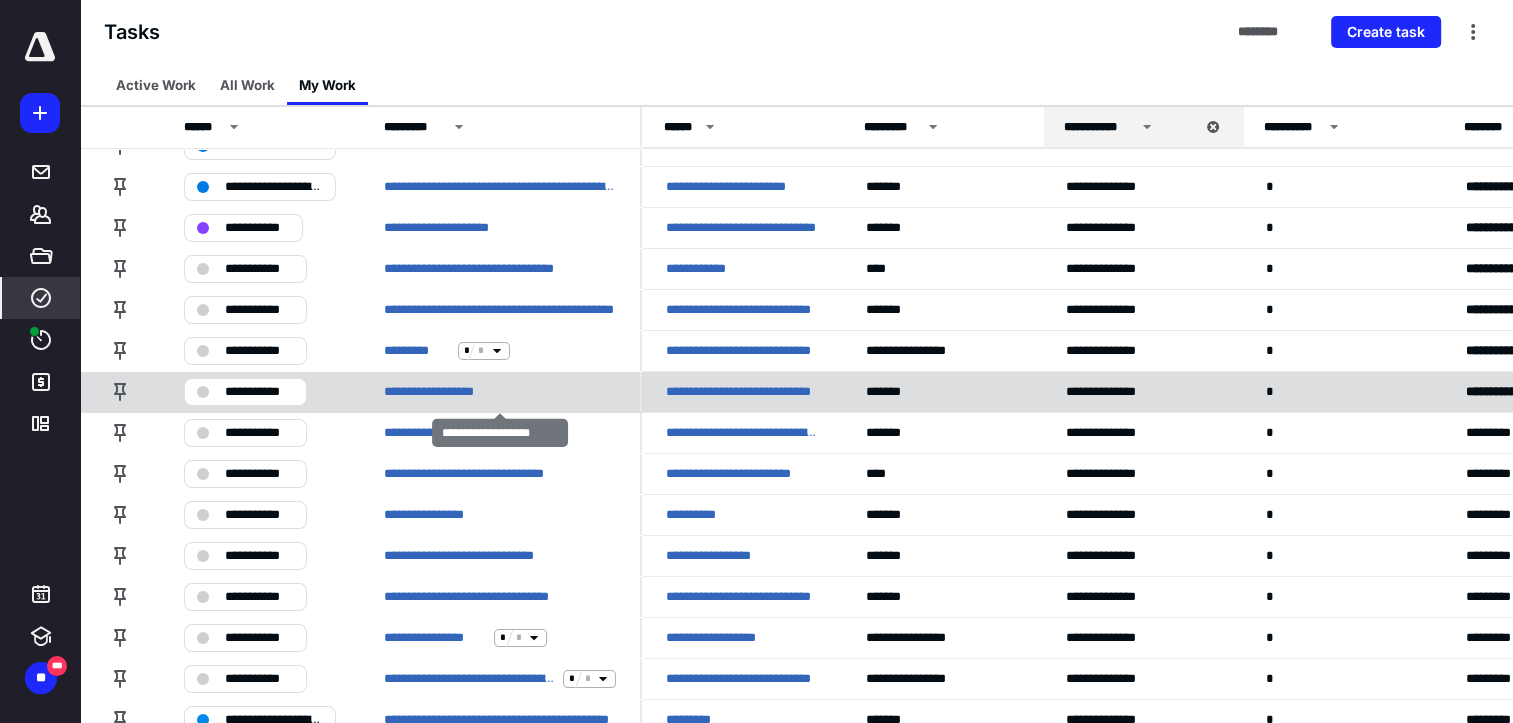 scroll, scrollTop: 100, scrollLeft: 0, axis: vertical 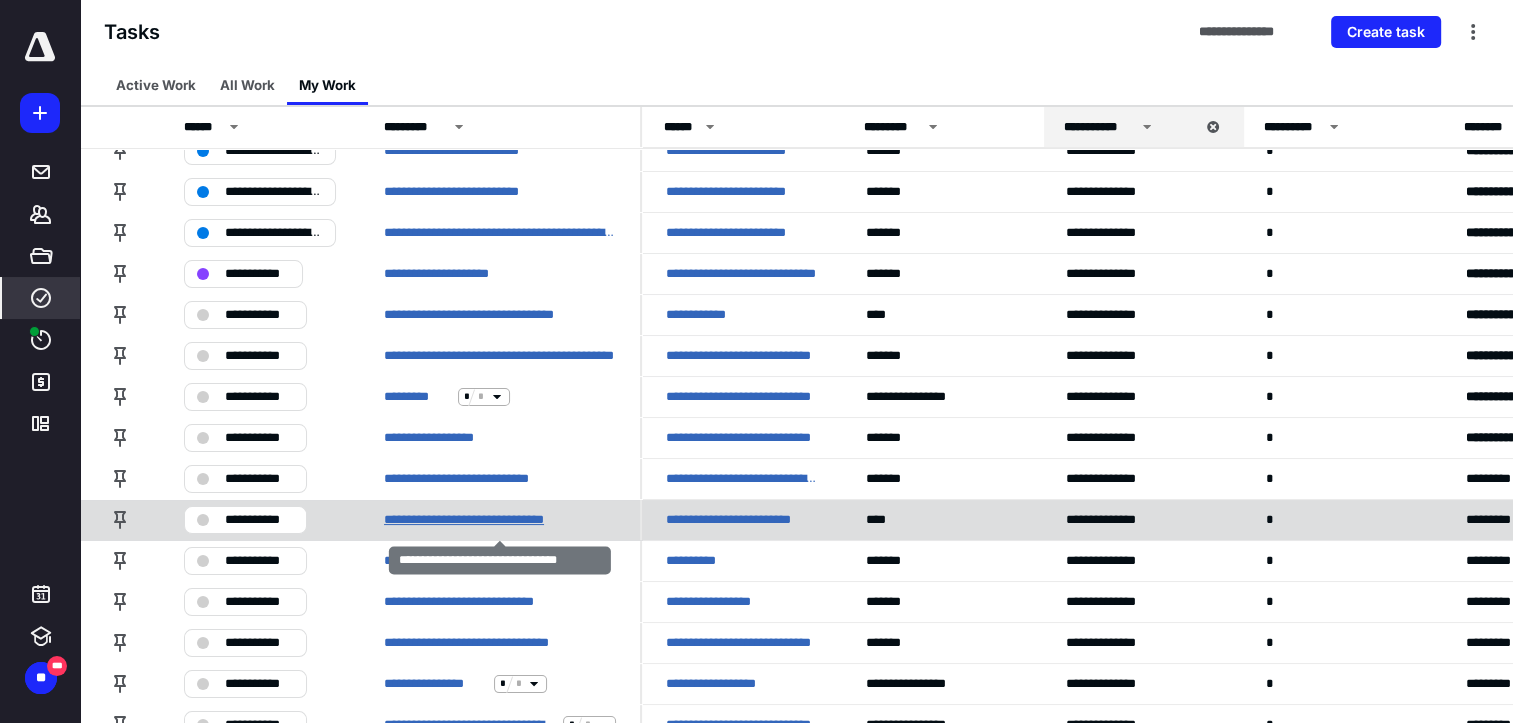 click on "**********" at bounding box center (492, 520) 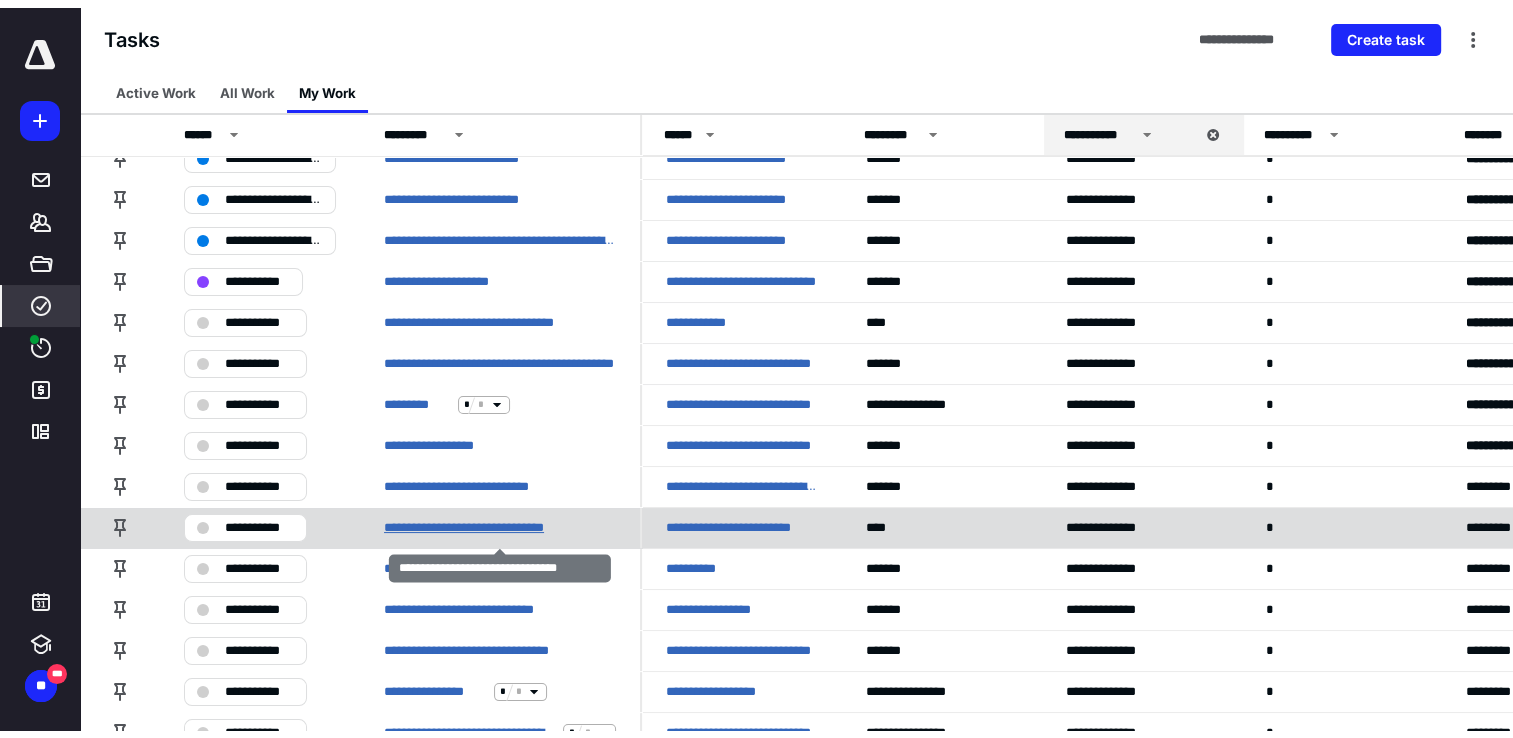 scroll, scrollTop: 0, scrollLeft: 0, axis: both 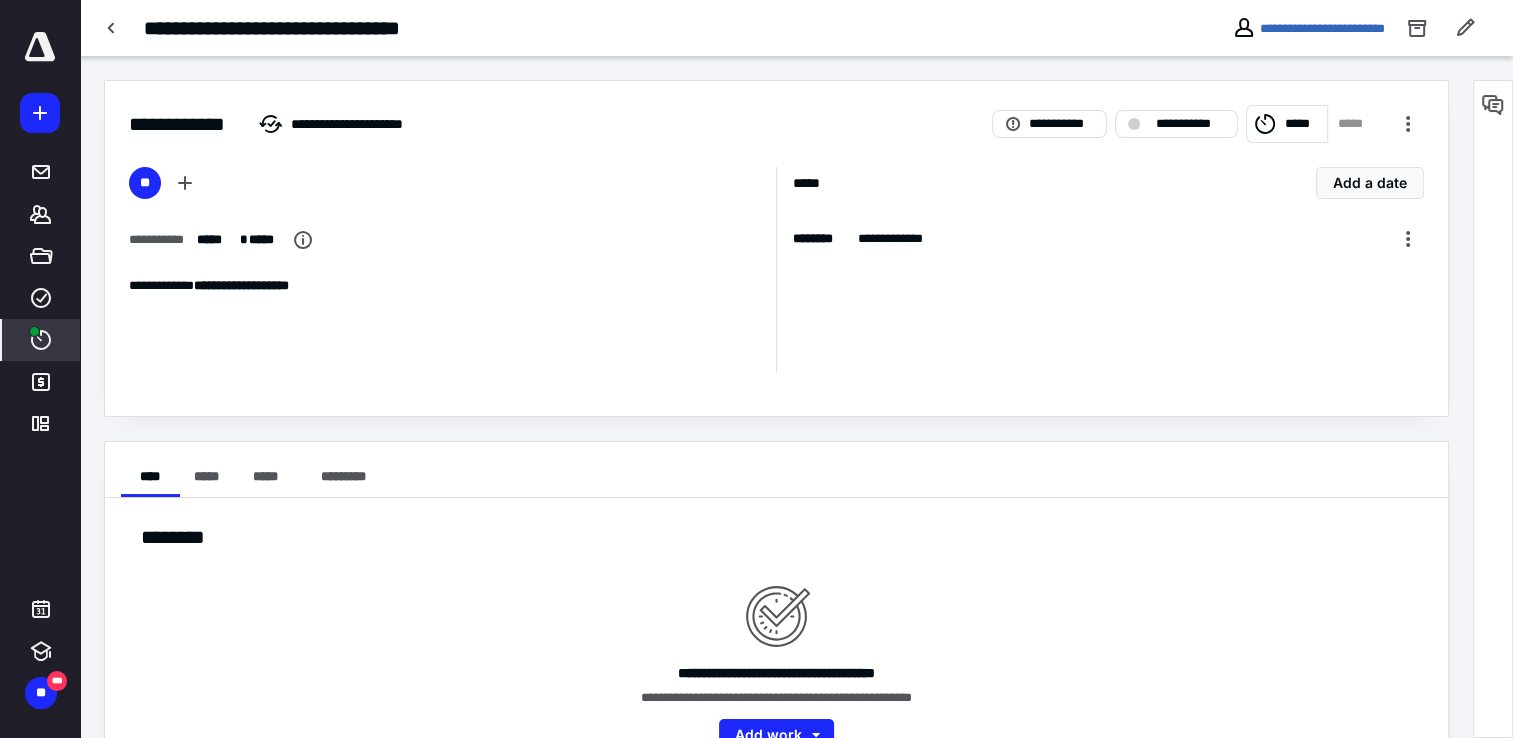 click 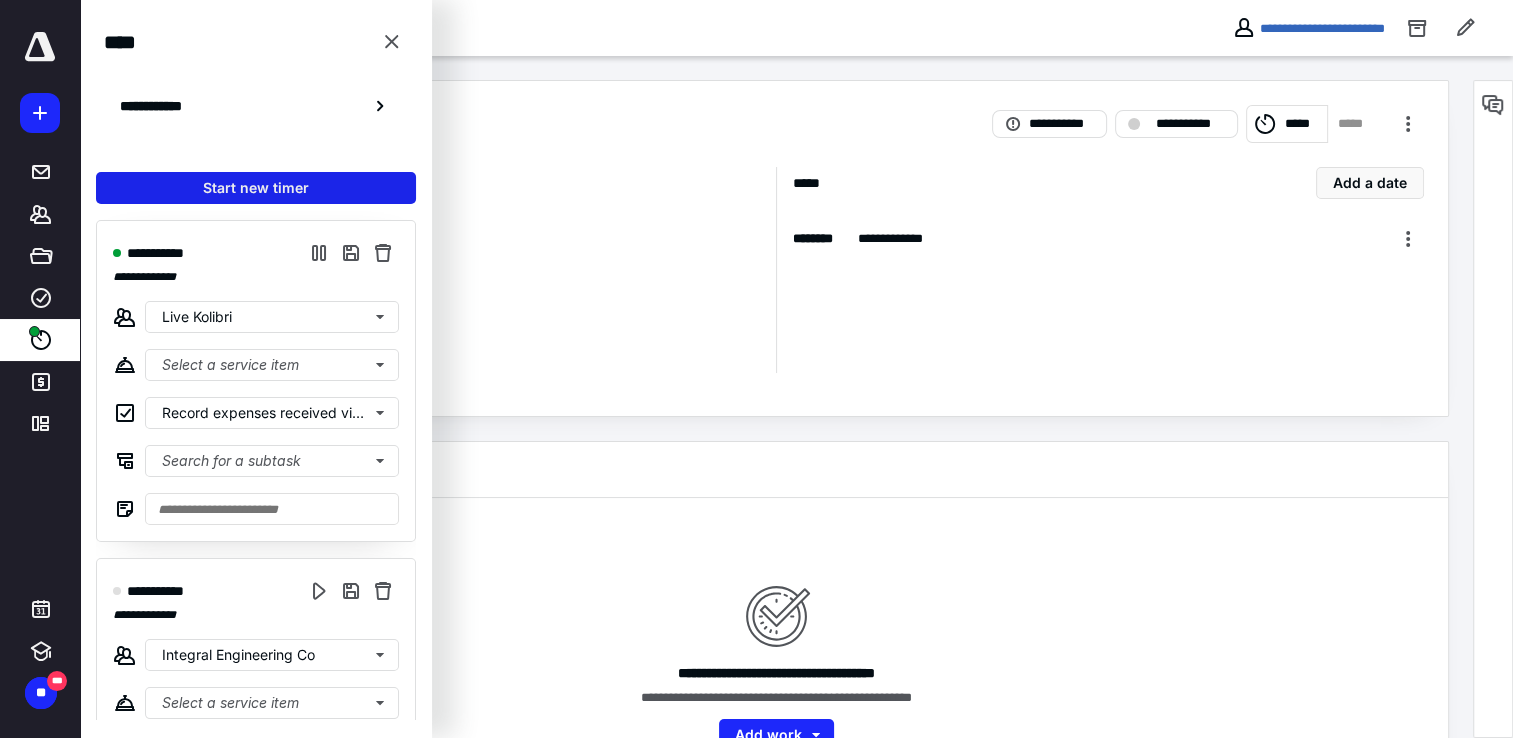 click on "Start new timer" at bounding box center (256, 188) 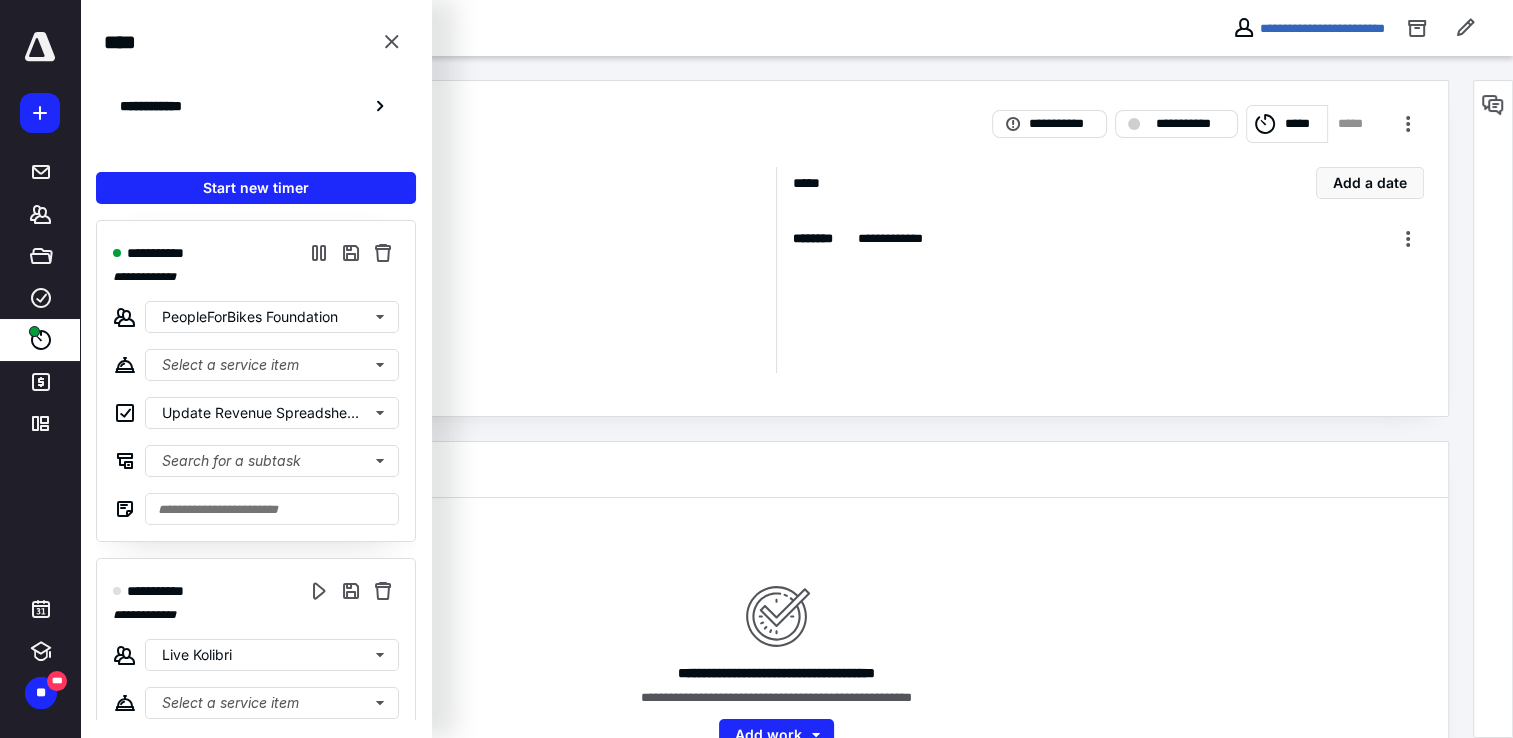 click on "**********" at bounding box center (776, 428) 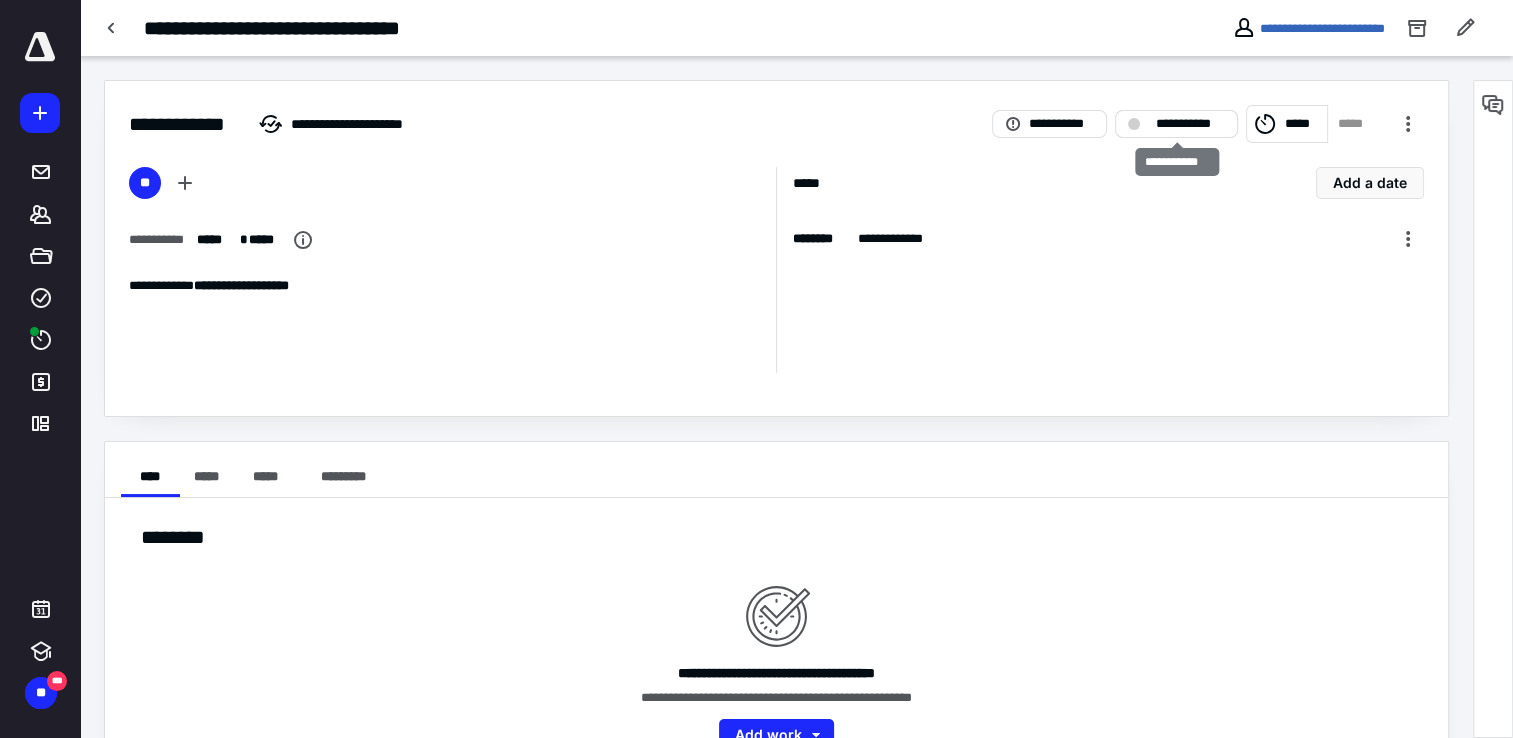 click on "**********" at bounding box center [1176, 124] 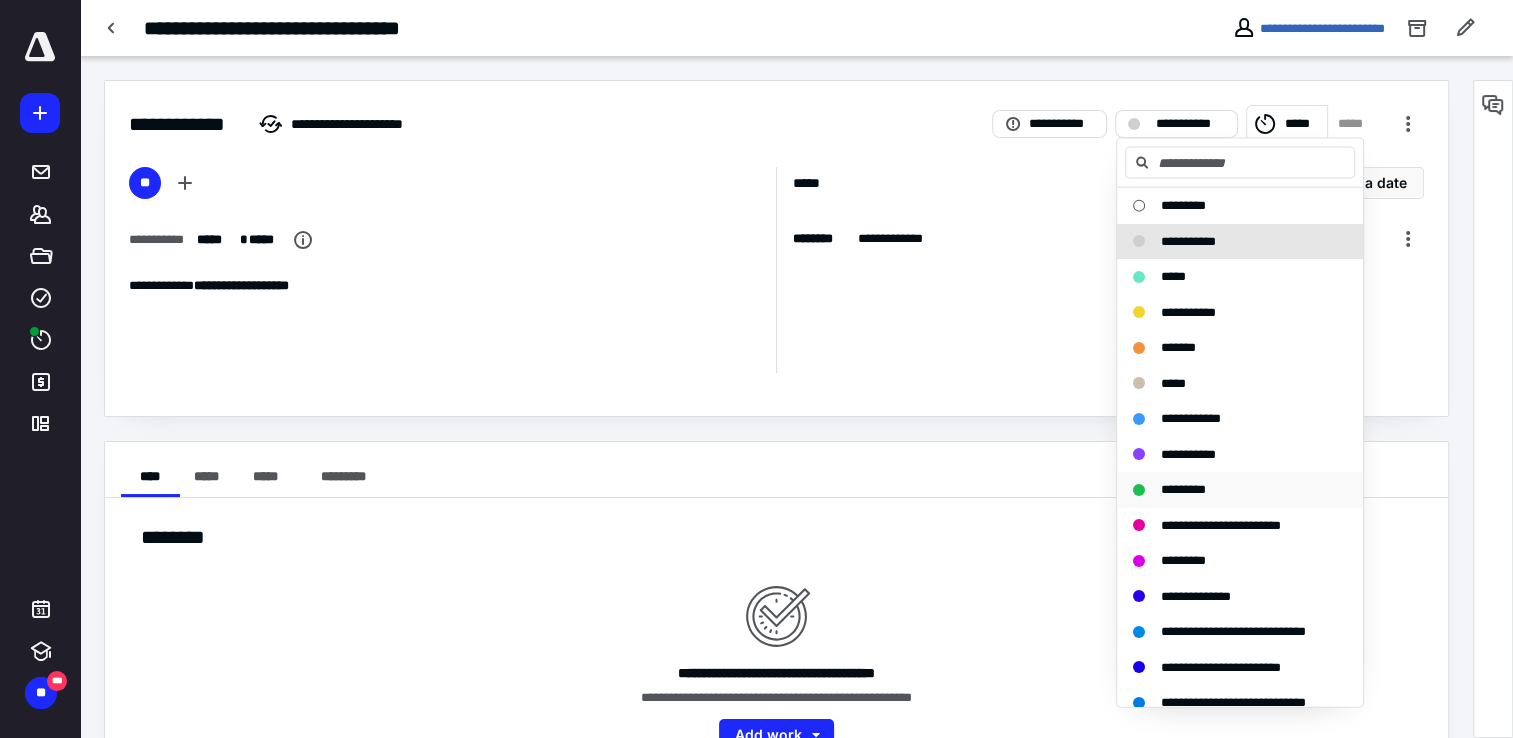 click on "*********" at bounding box center [1183, 489] 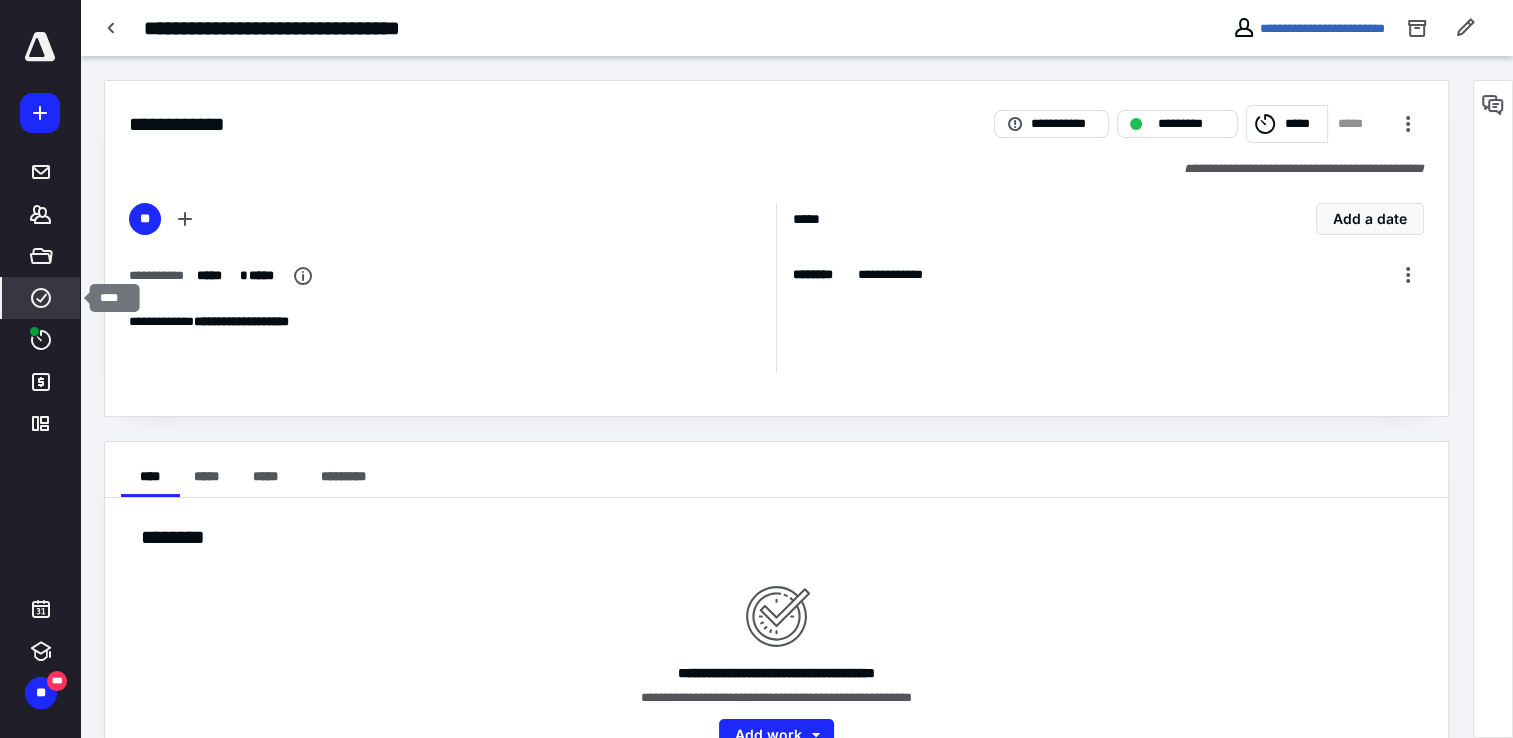 click 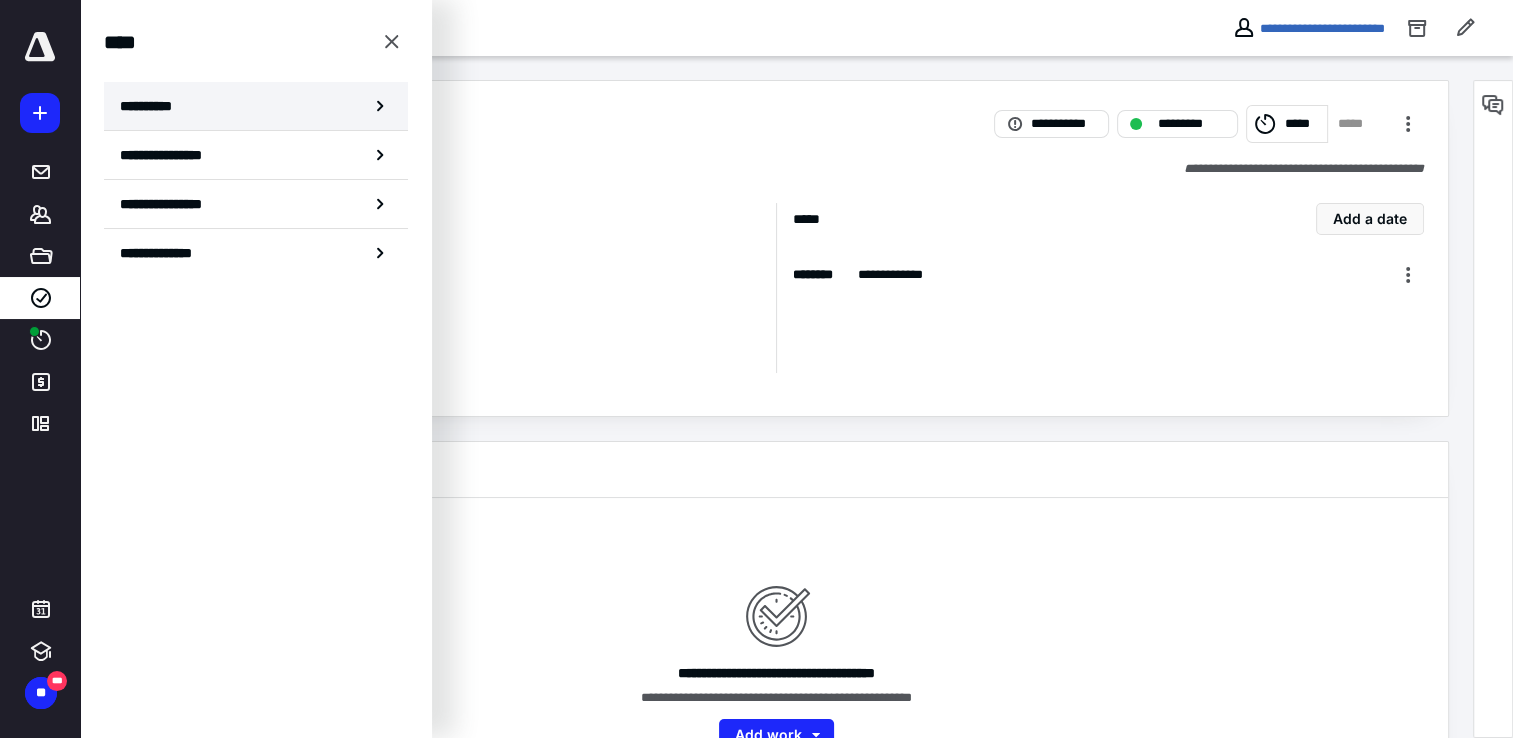 click on "**********" at bounding box center (256, 106) 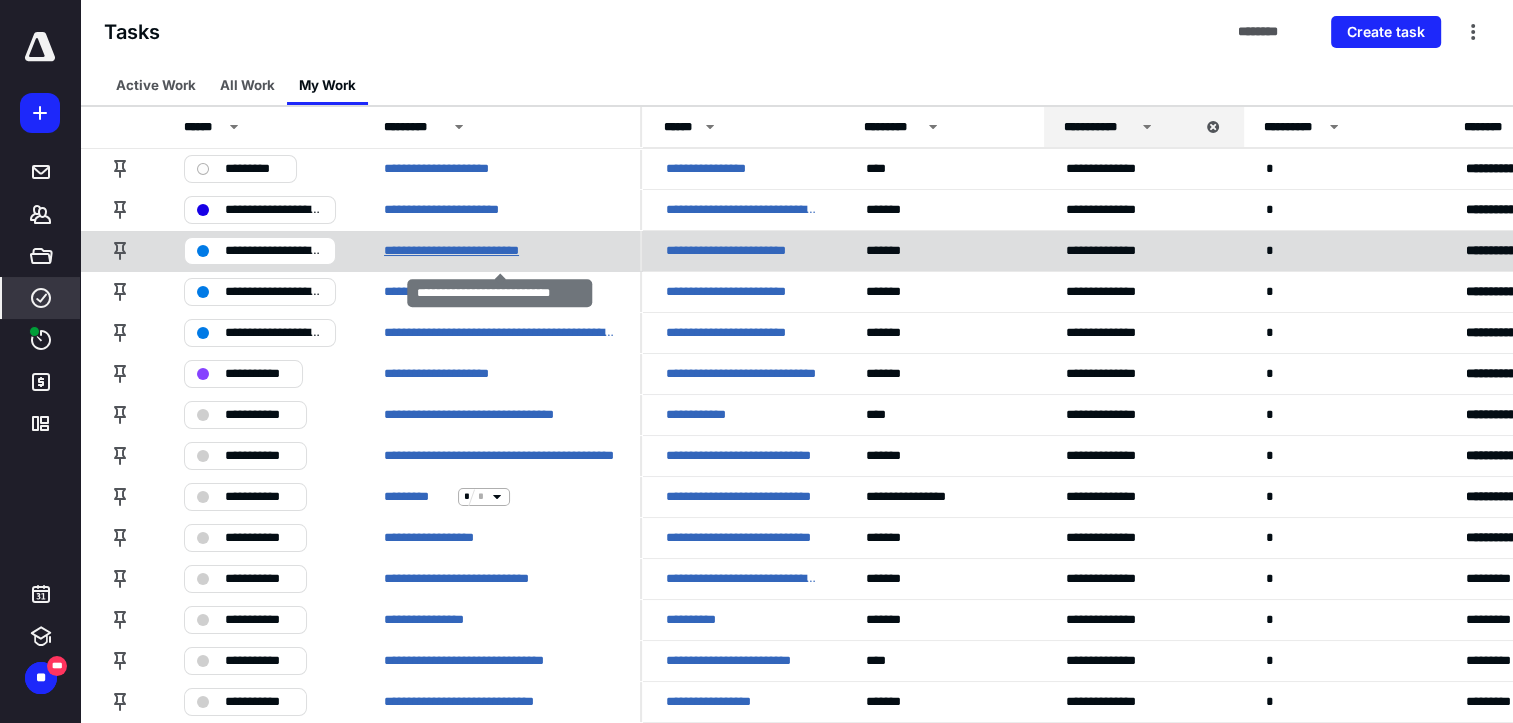 click on "**********" at bounding box center [472, 251] 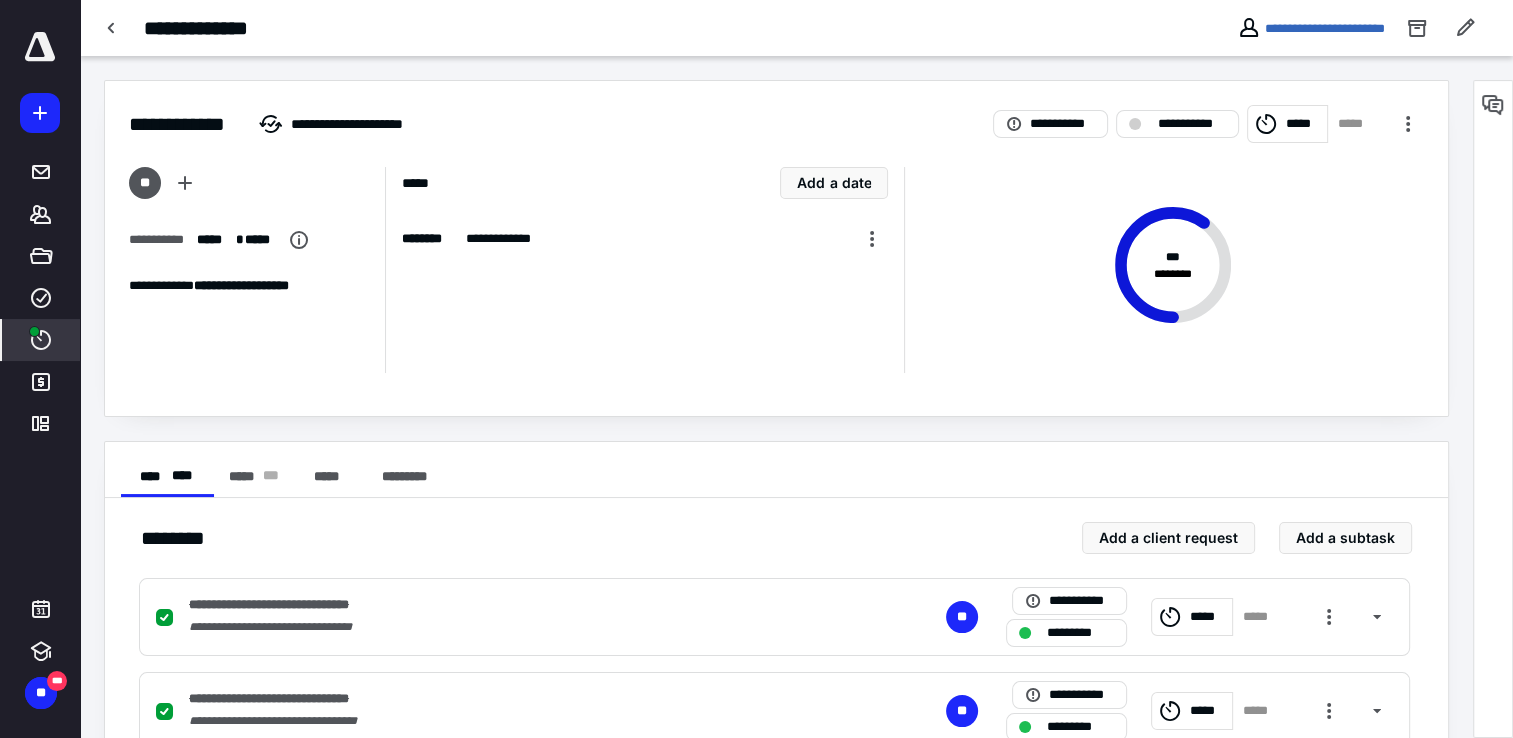 click 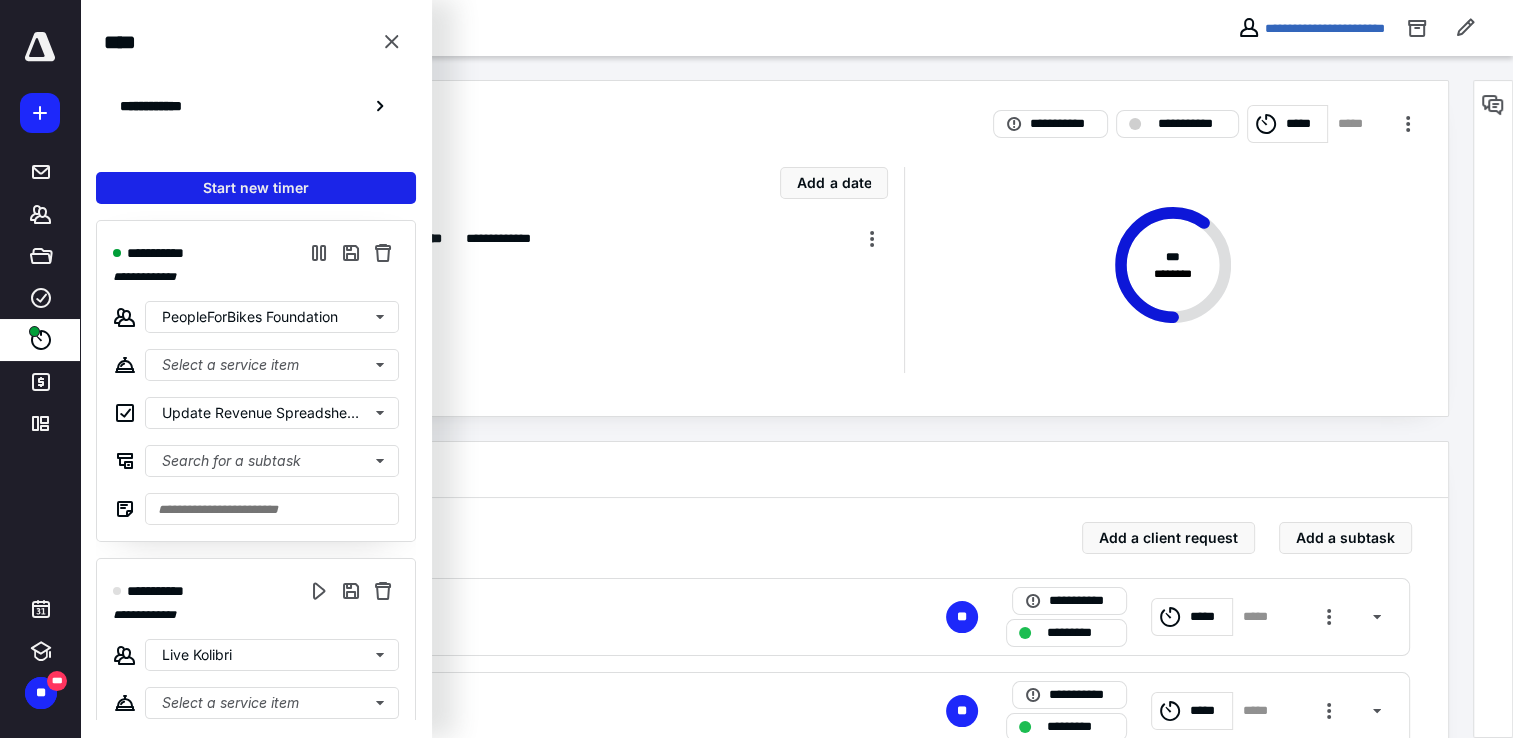 click on "Start new timer" at bounding box center [256, 188] 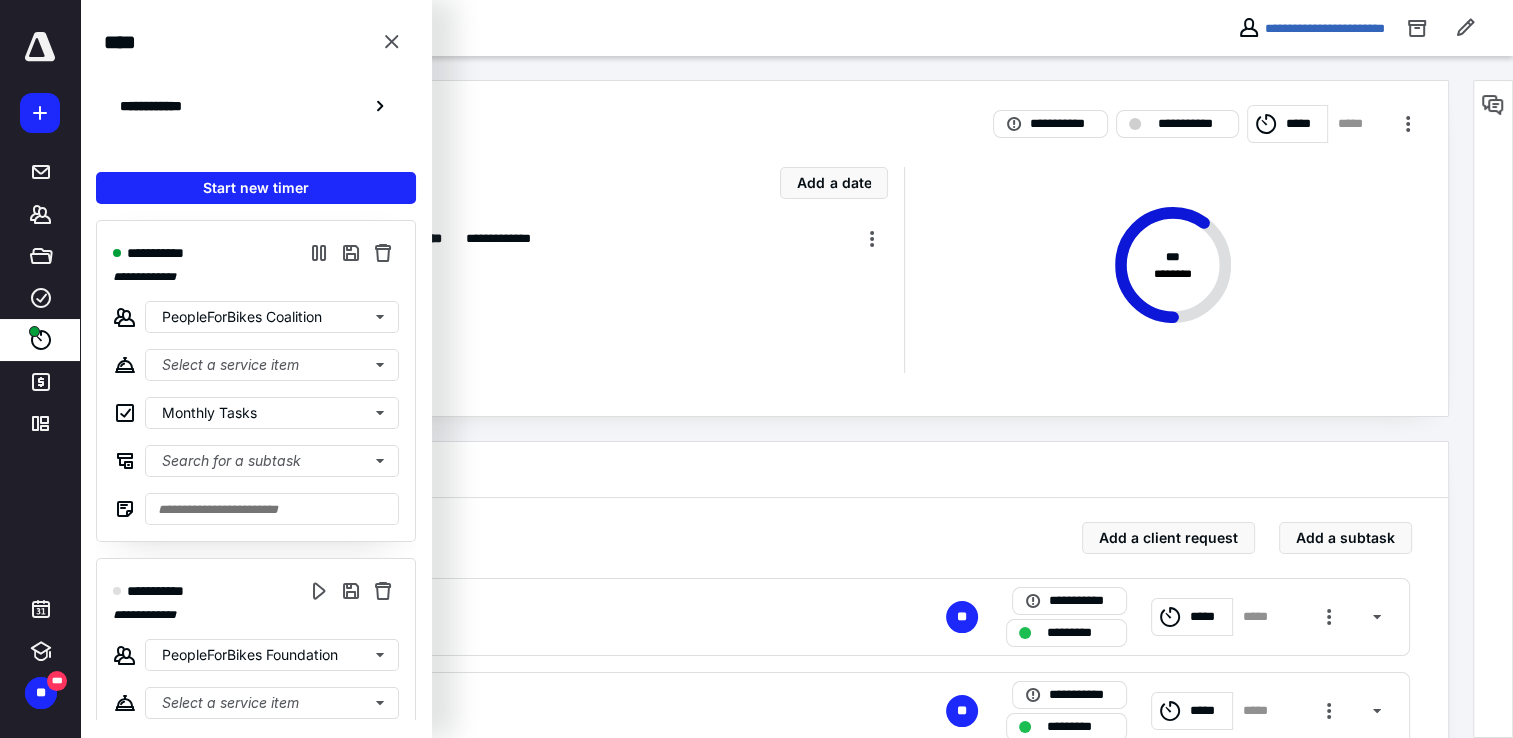 click on "**********" at bounding box center (644, 270) 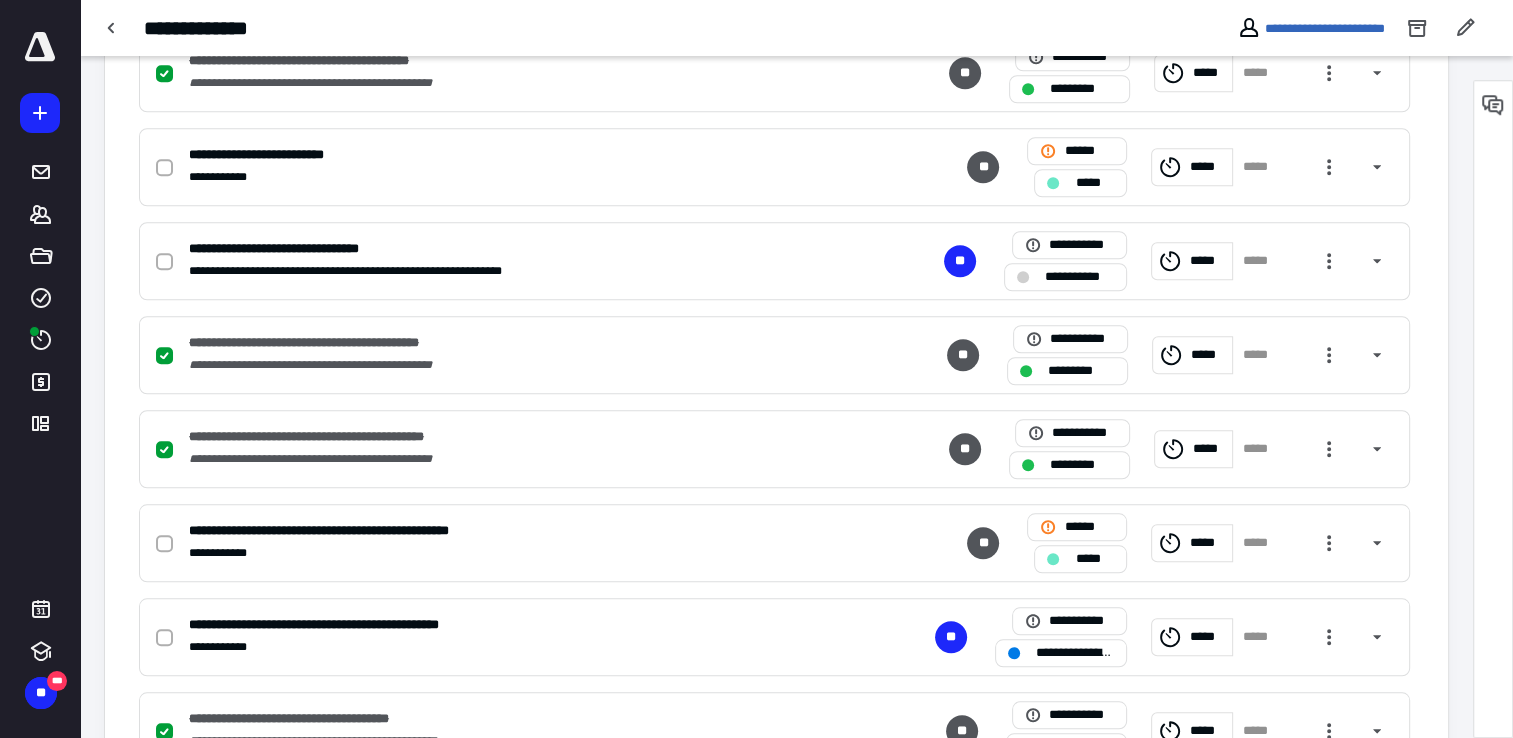 scroll, scrollTop: 1900, scrollLeft: 0, axis: vertical 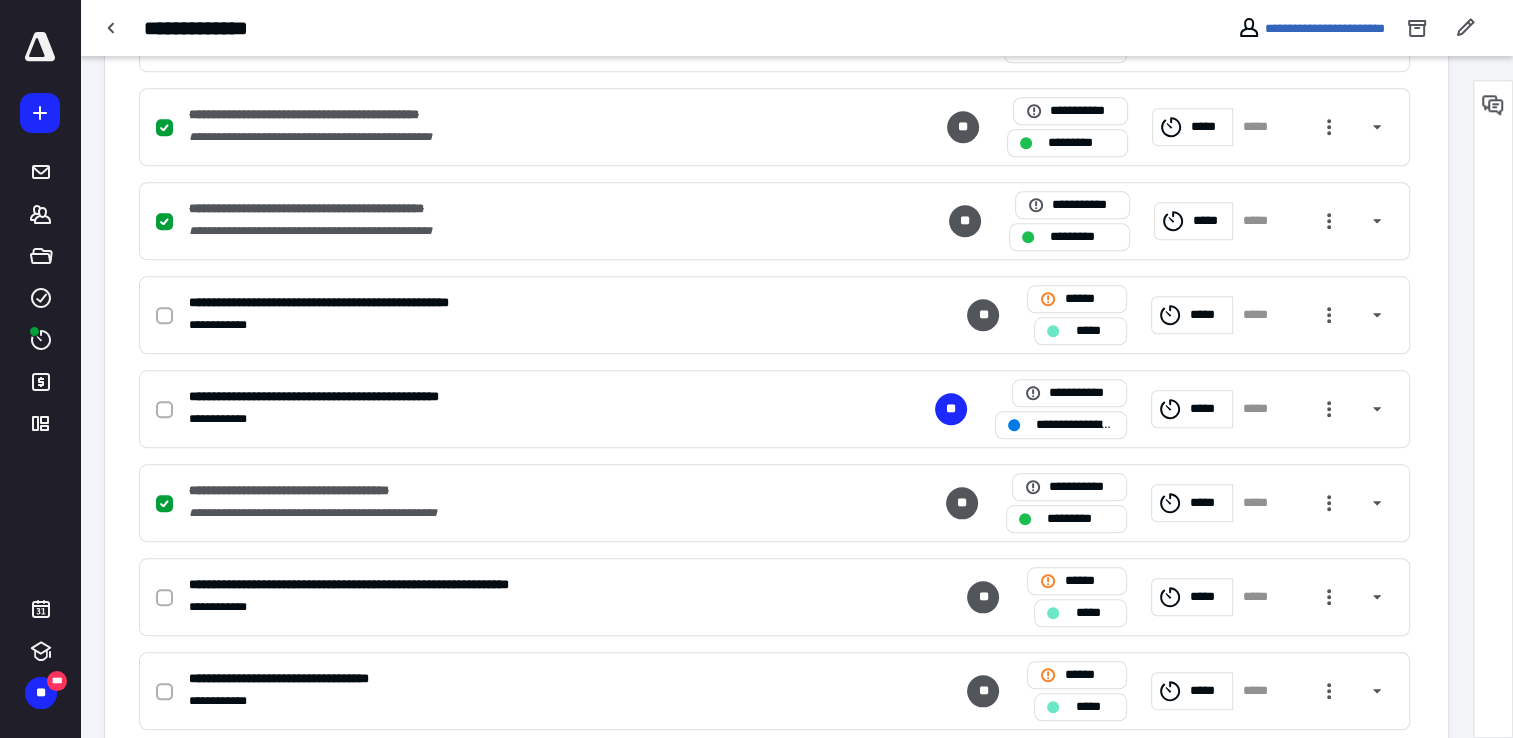 click on "**********" at bounding box center [512, 419] 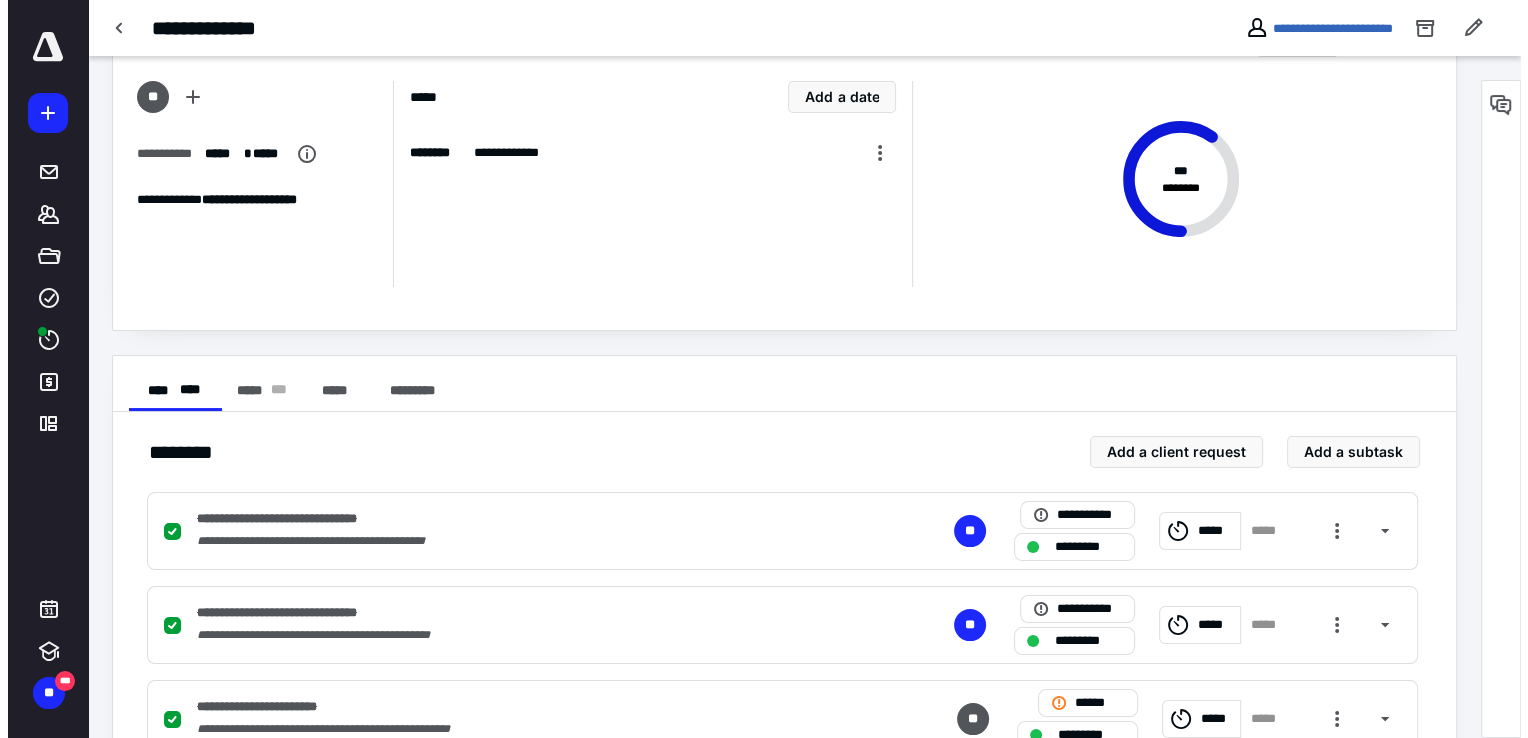 scroll, scrollTop: 0, scrollLeft: 0, axis: both 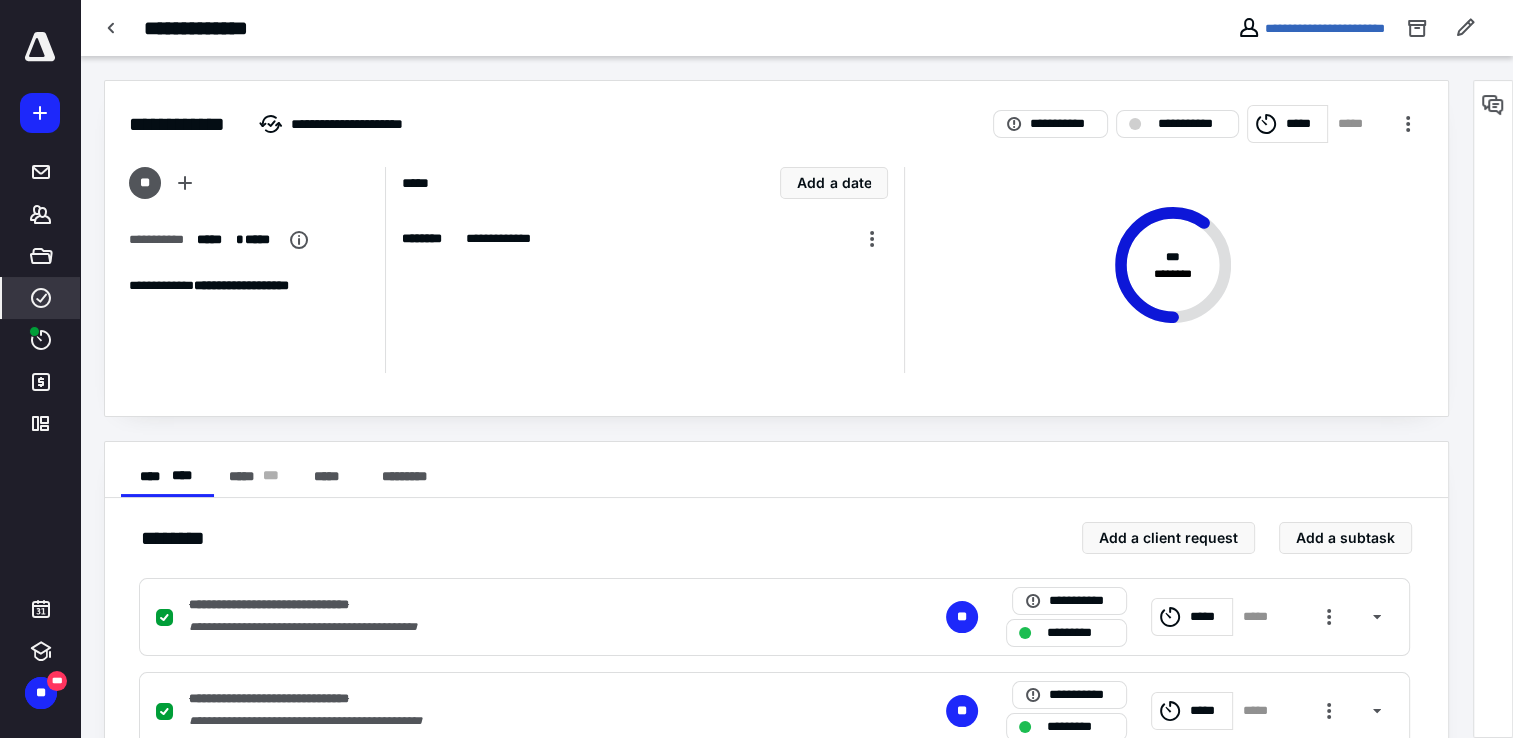 click 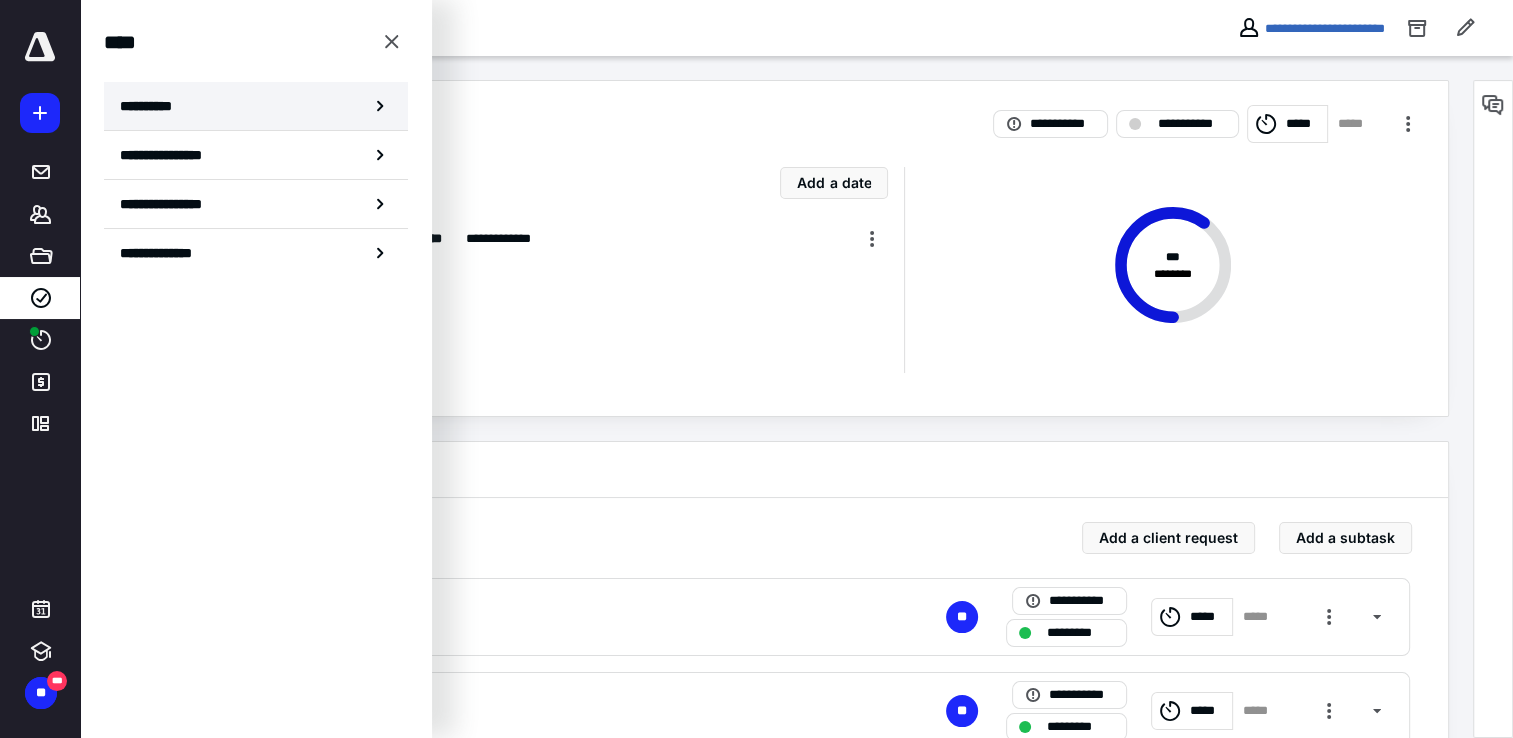 click on "**********" at bounding box center (256, 106) 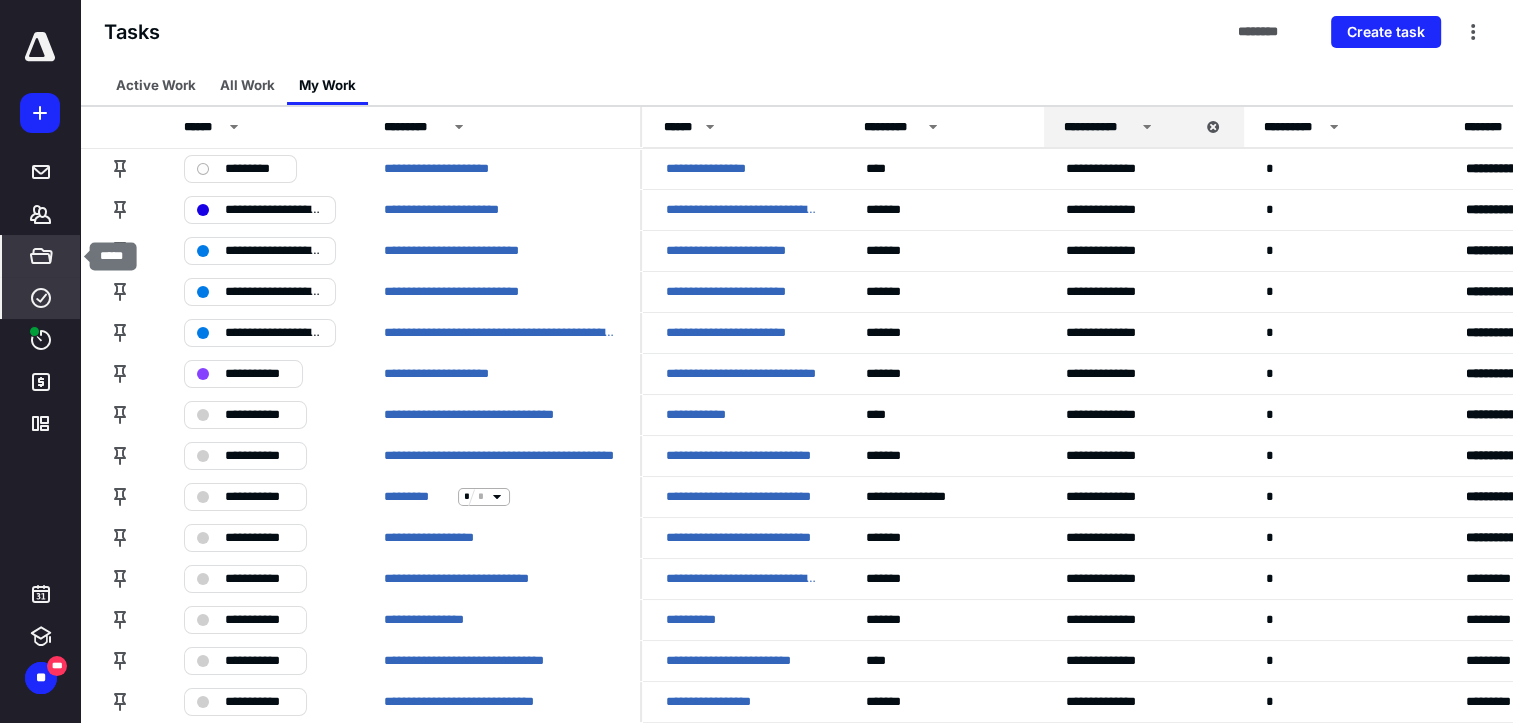 click on "*****" at bounding box center (41, 256) 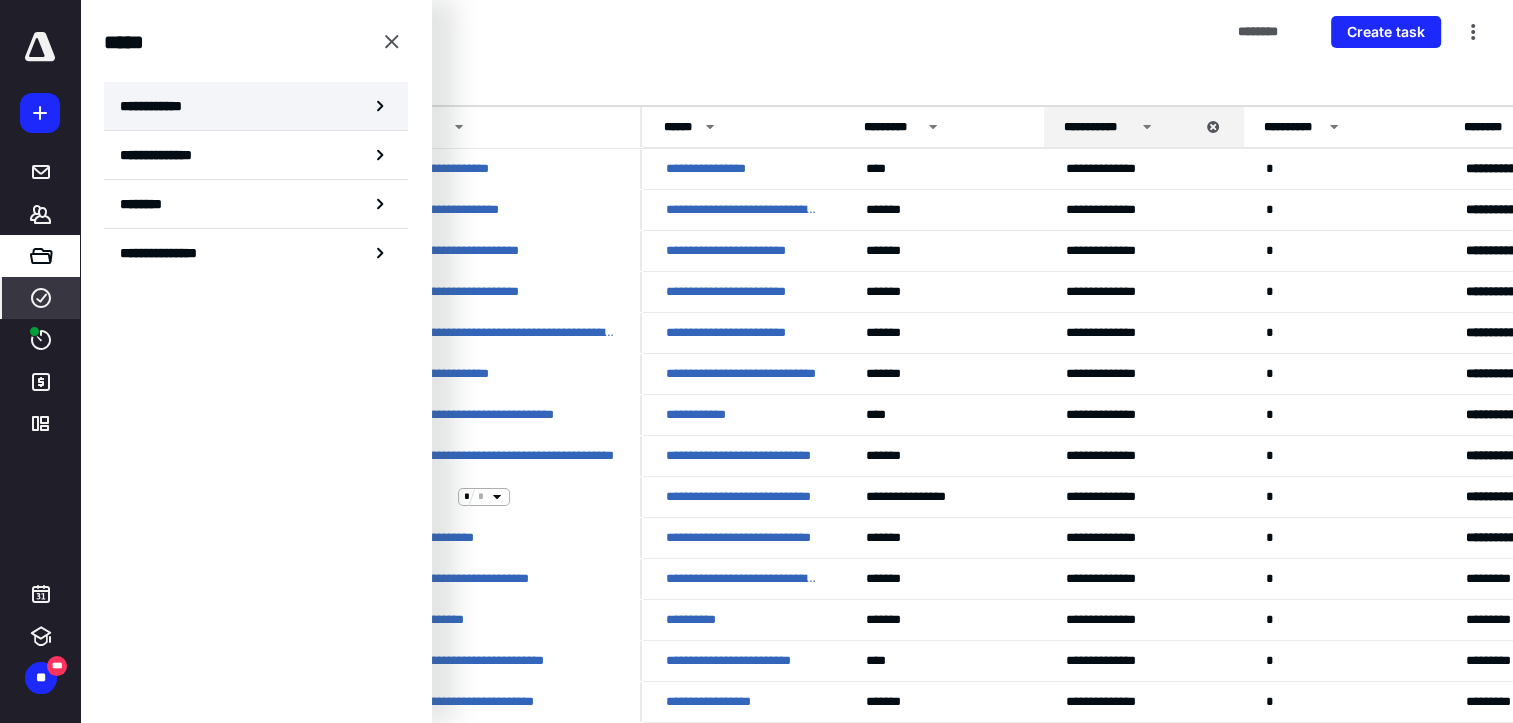 click on "**********" at bounding box center (256, 106) 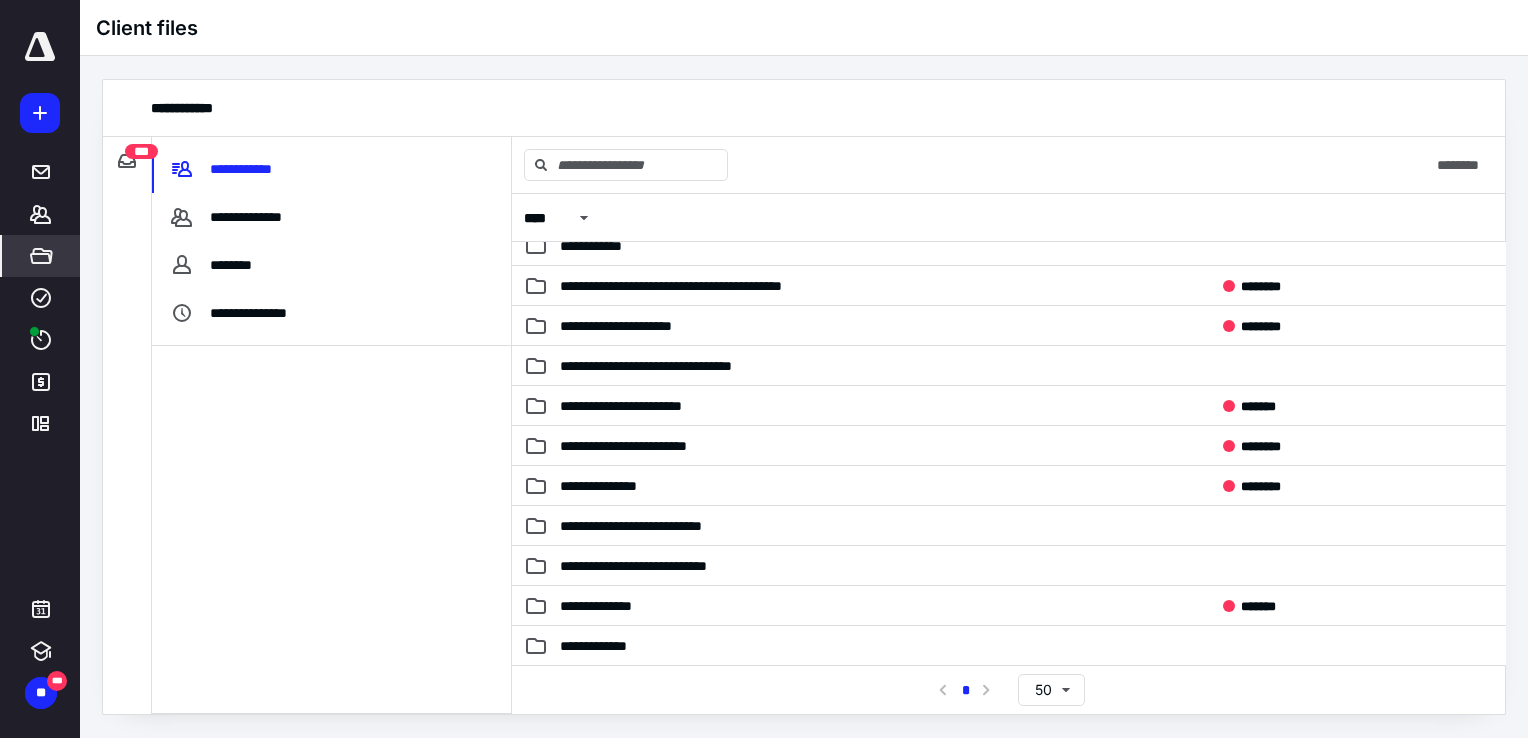 scroll, scrollTop: 700, scrollLeft: 0, axis: vertical 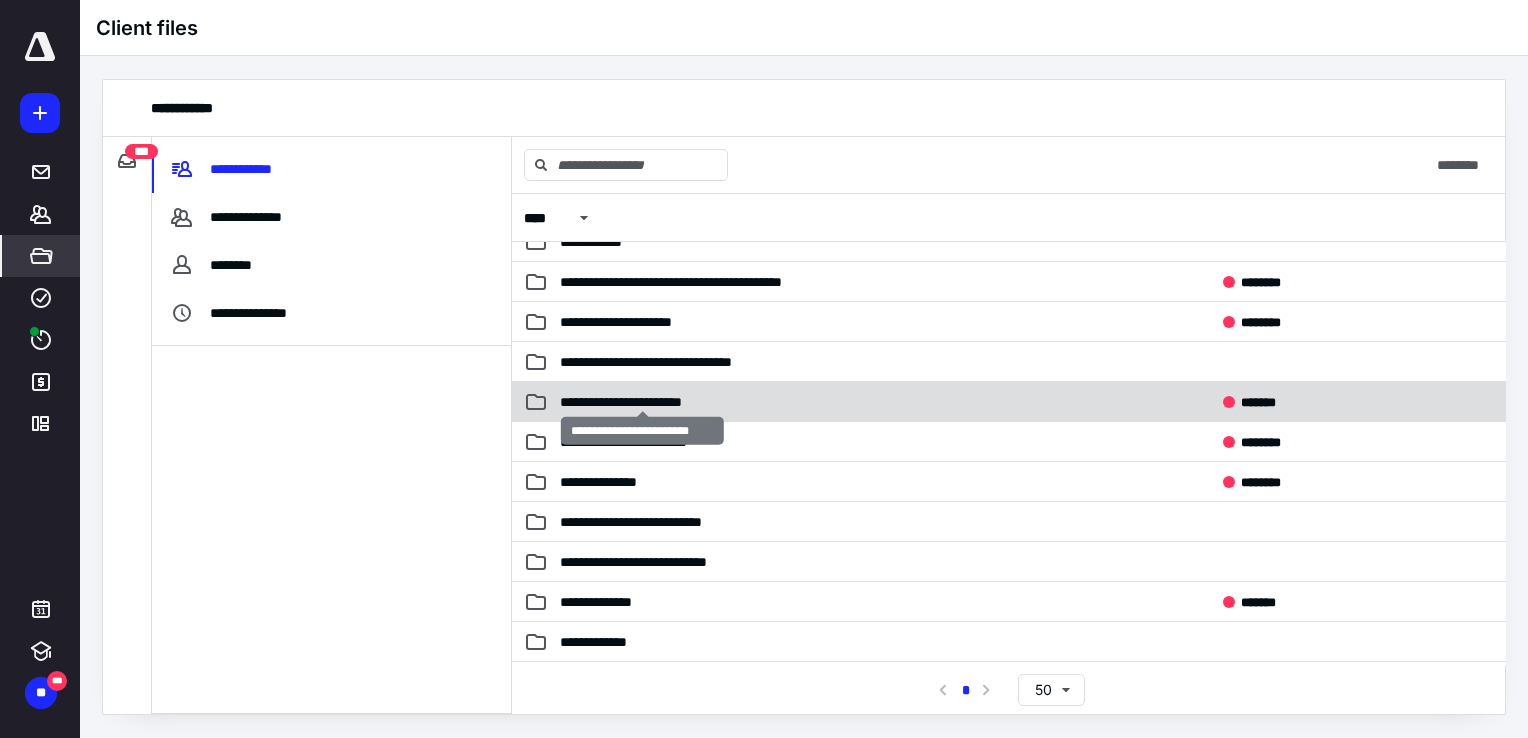 click on "**********" at bounding box center (642, 402) 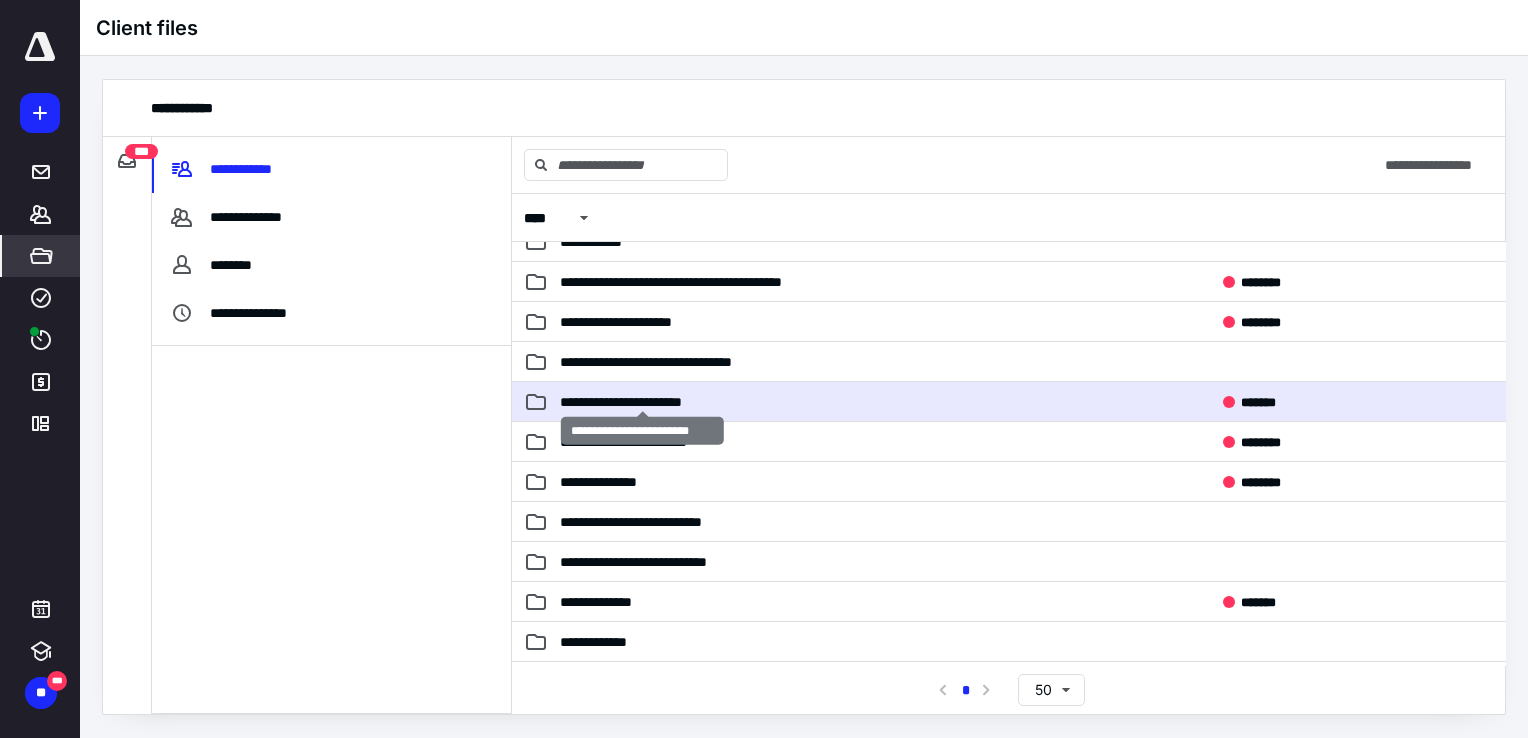 click on "**********" at bounding box center [642, 402] 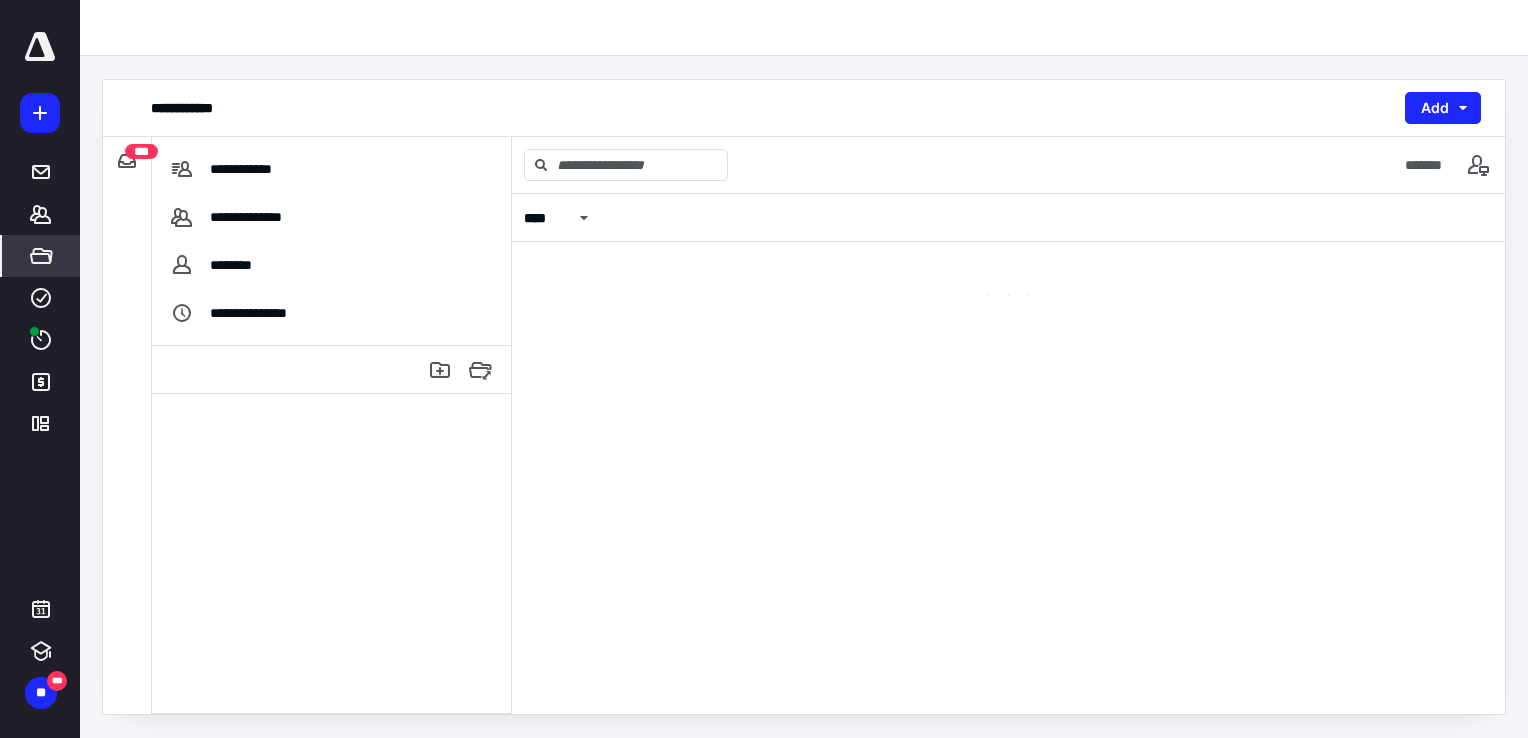 scroll, scrollTop: 0, scrollLeft: 0, axis: both 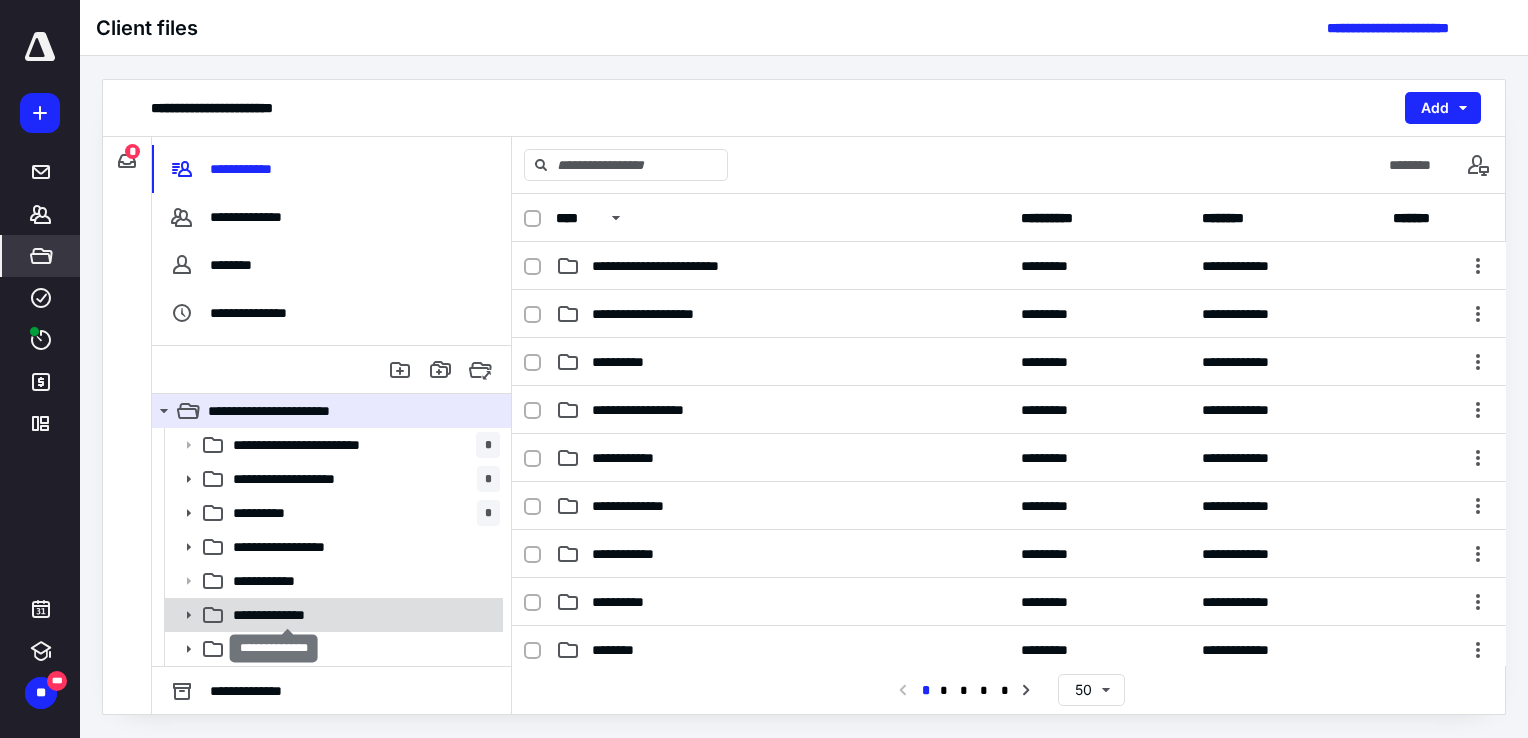 click on "**********" at bounding box center (288, 615) 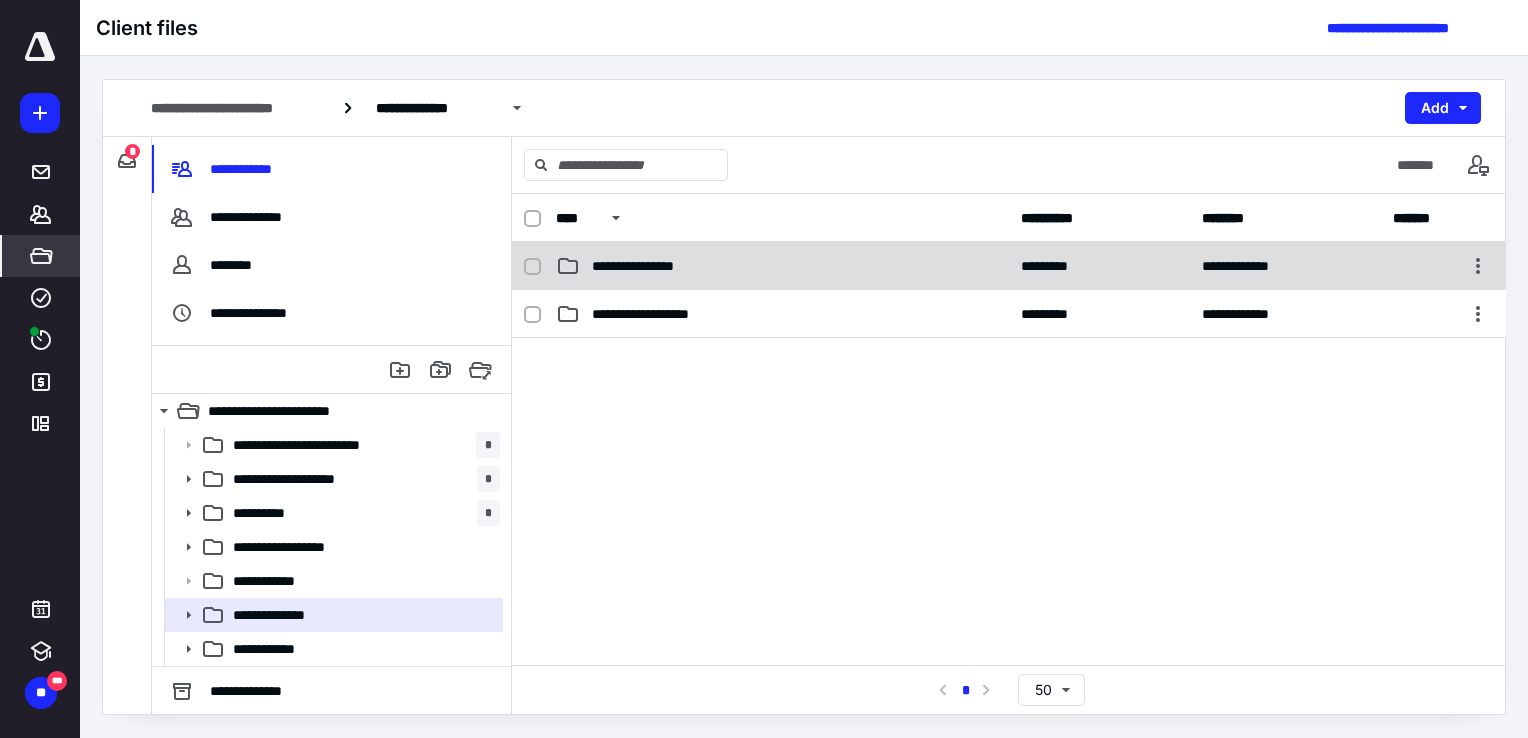 click on "**********" at bounding box center [651, 266] 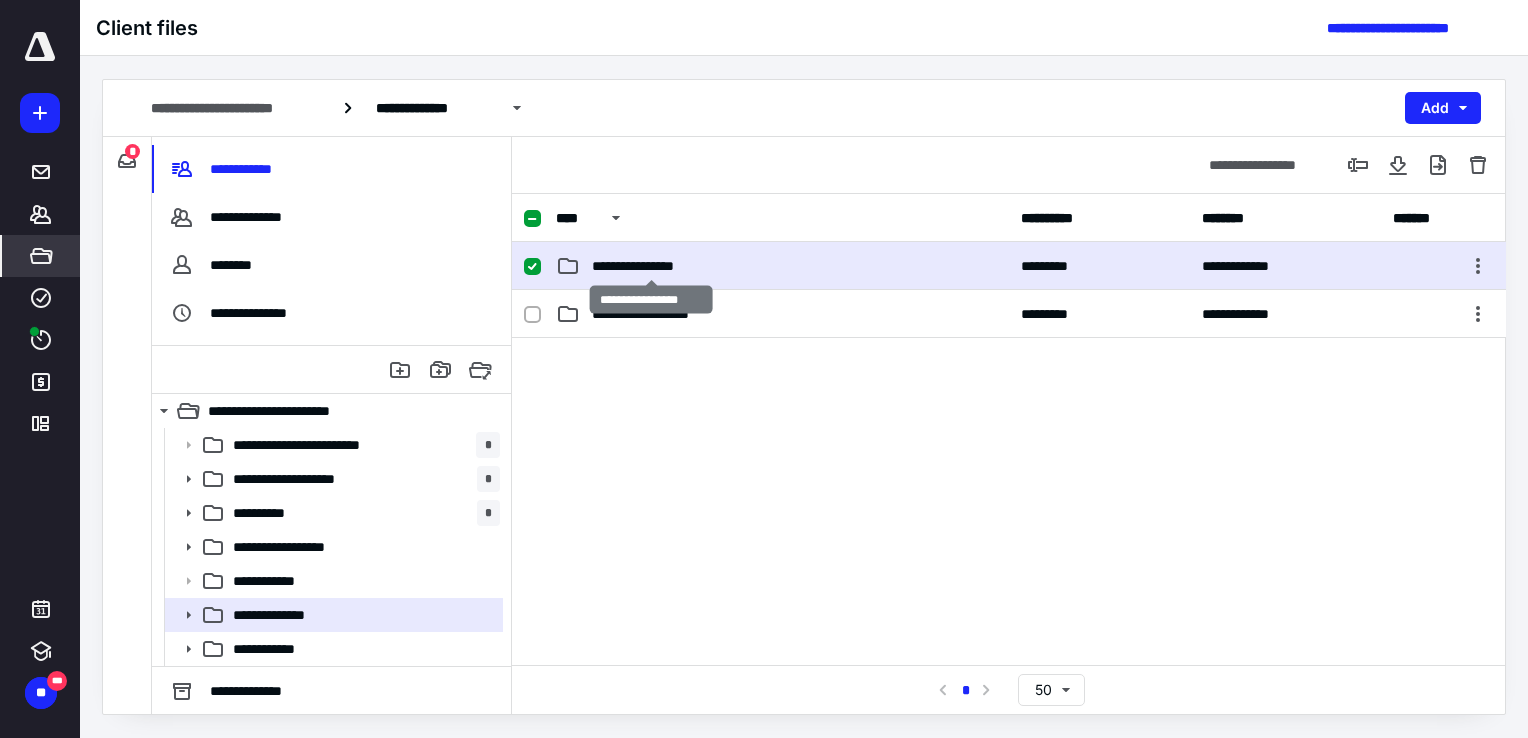 click on "**********" at bounding box center (651, 266) 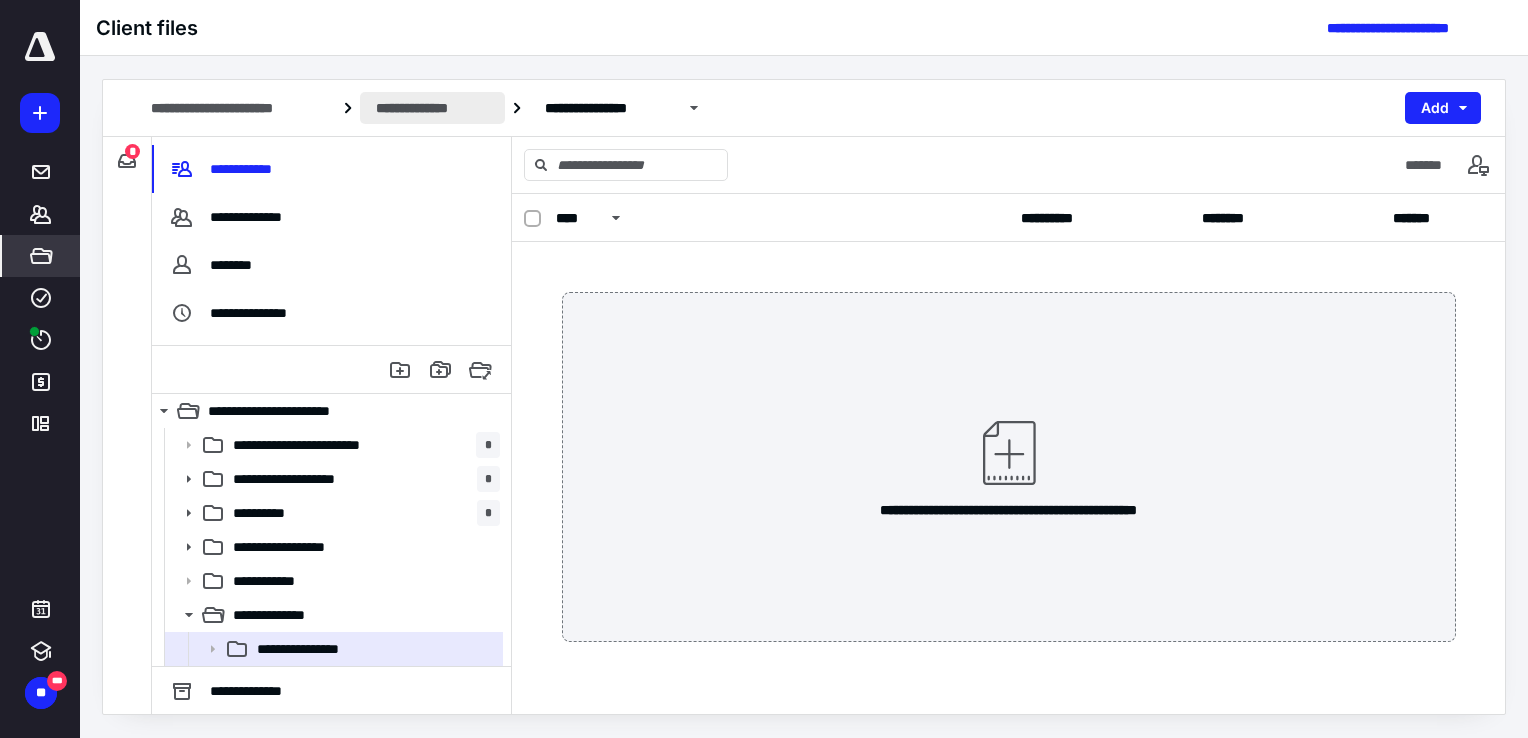 click on "**********" at bounding box center [432, 108] 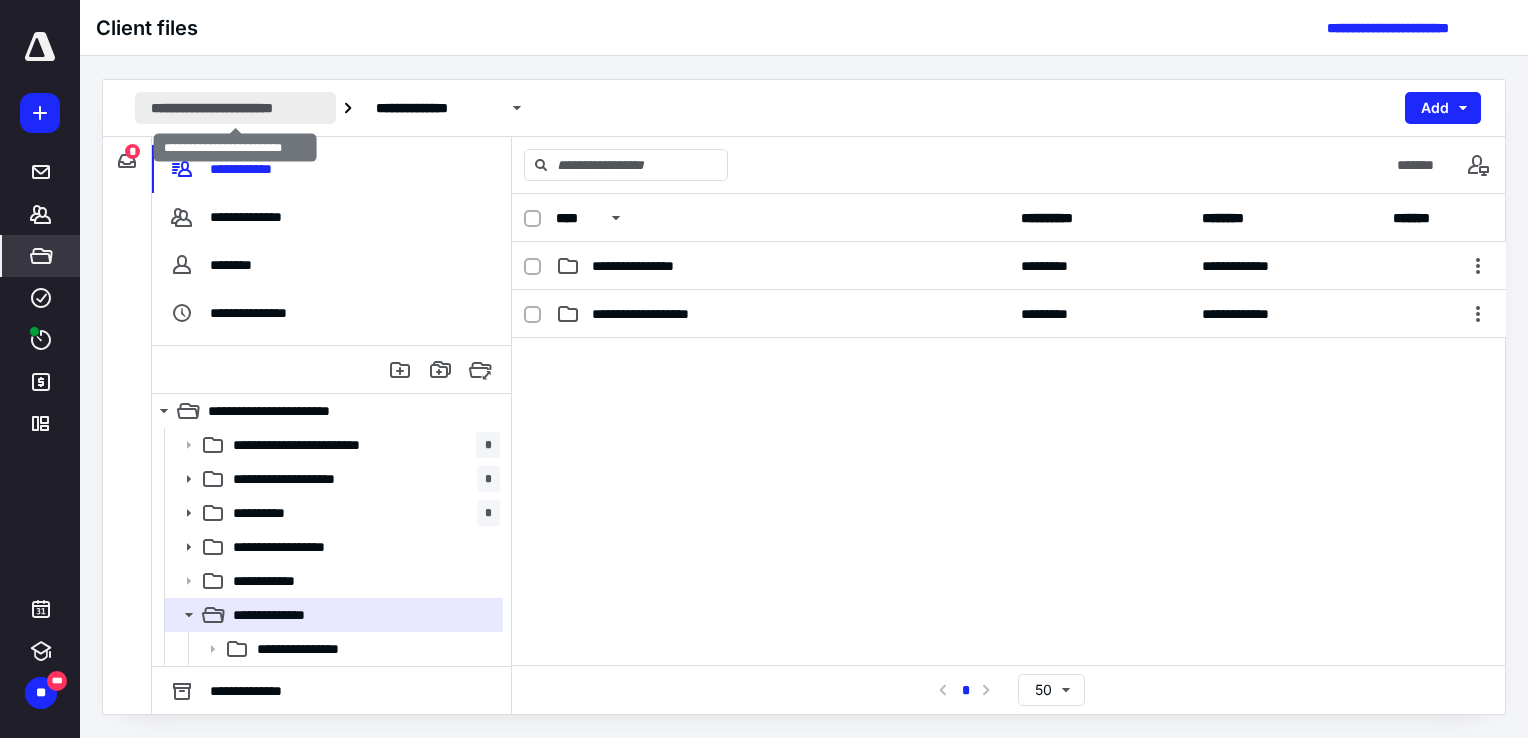 click on "**********" at bounding box center (235, 108) 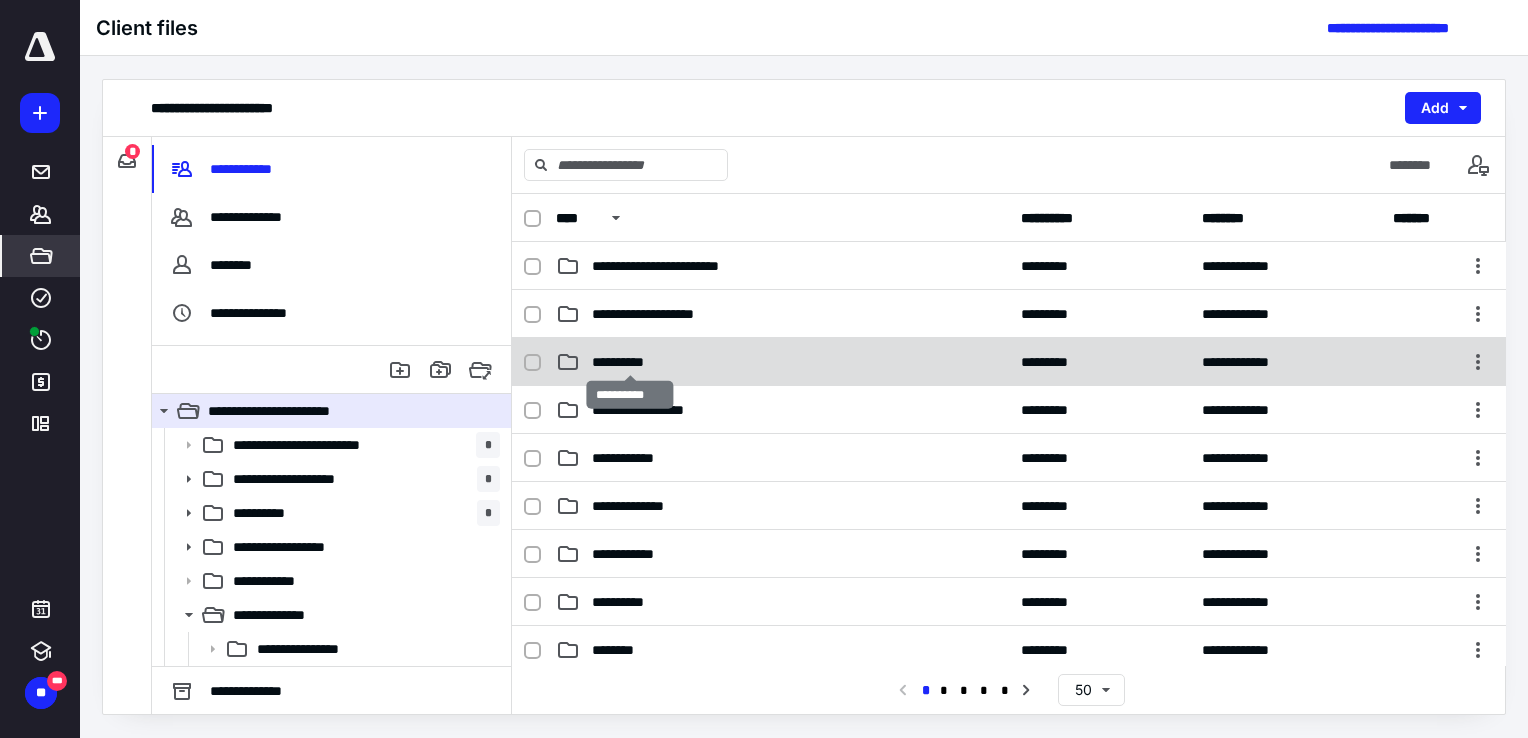 click on "**********" at bounding box center (630, 362) 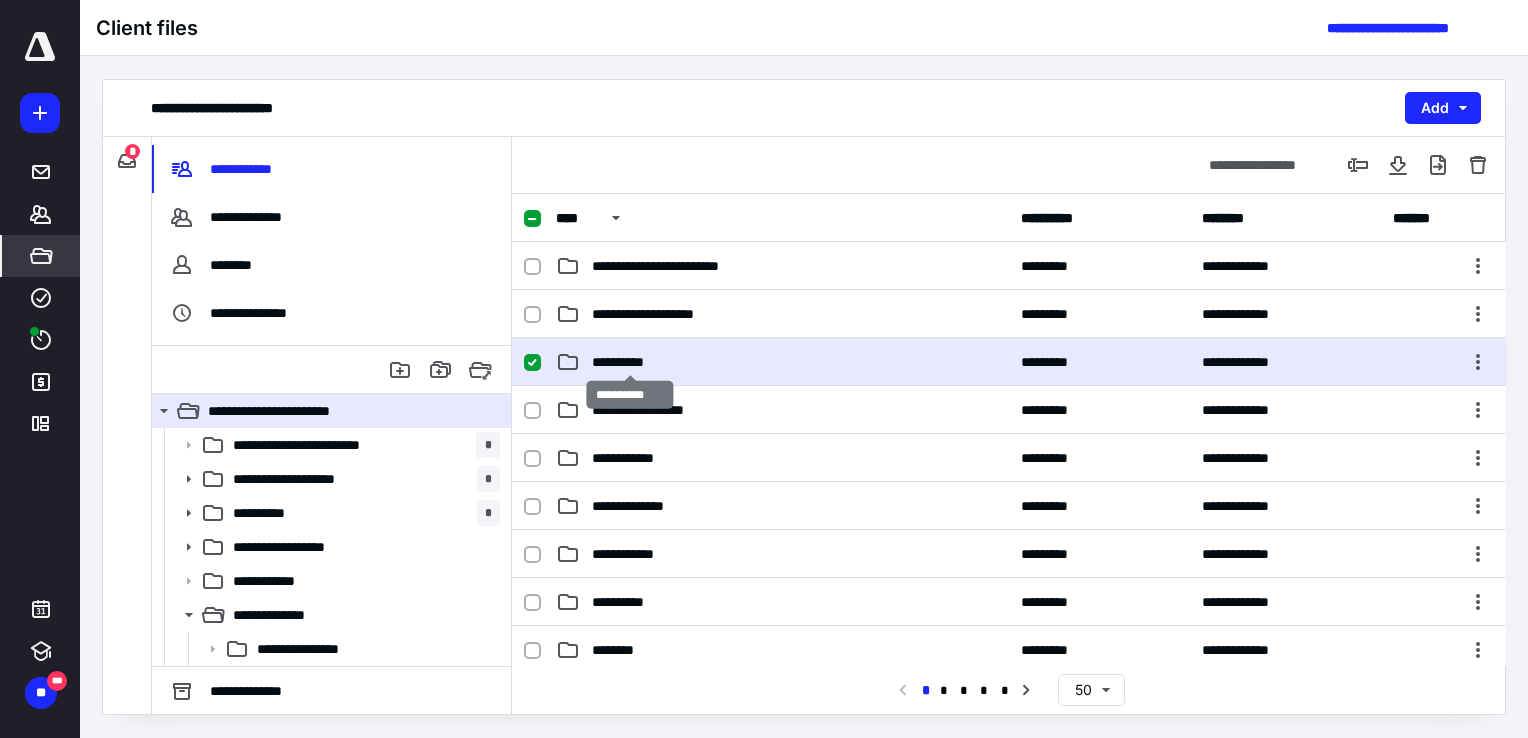 click on "**********" at bounding box center (630, 362) 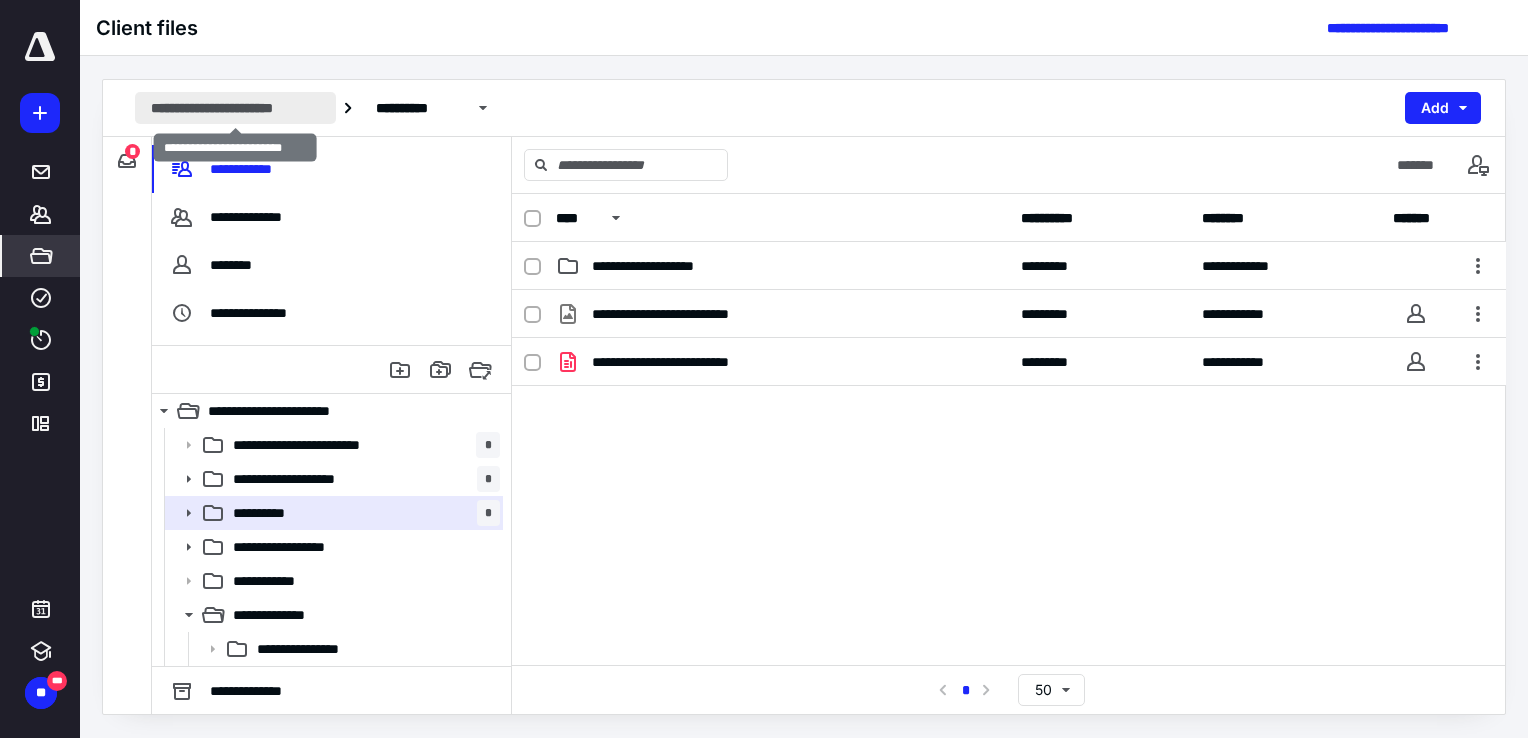 click on "**********" at bounding box center [235, 108] 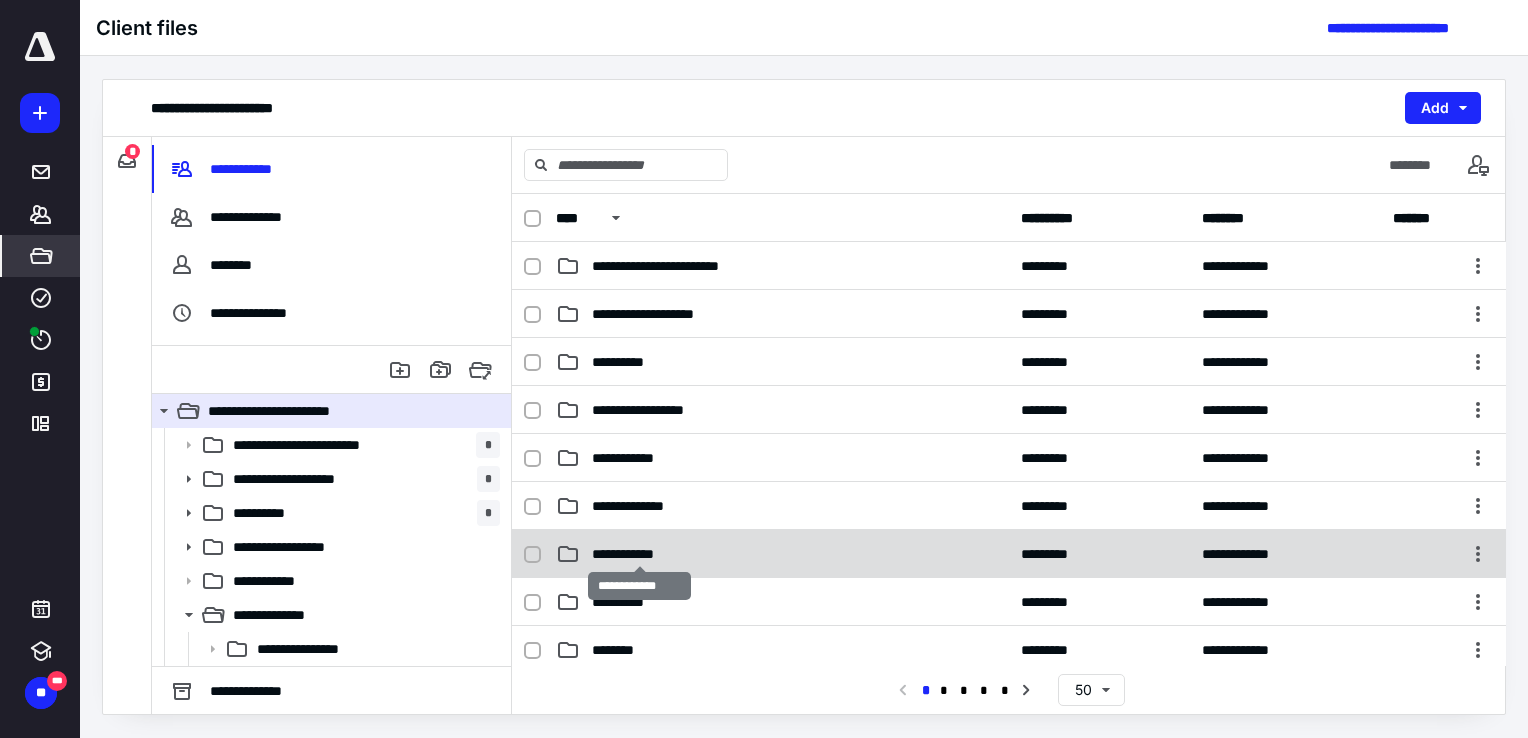 click on "**********" at bounding box center [639, 554] 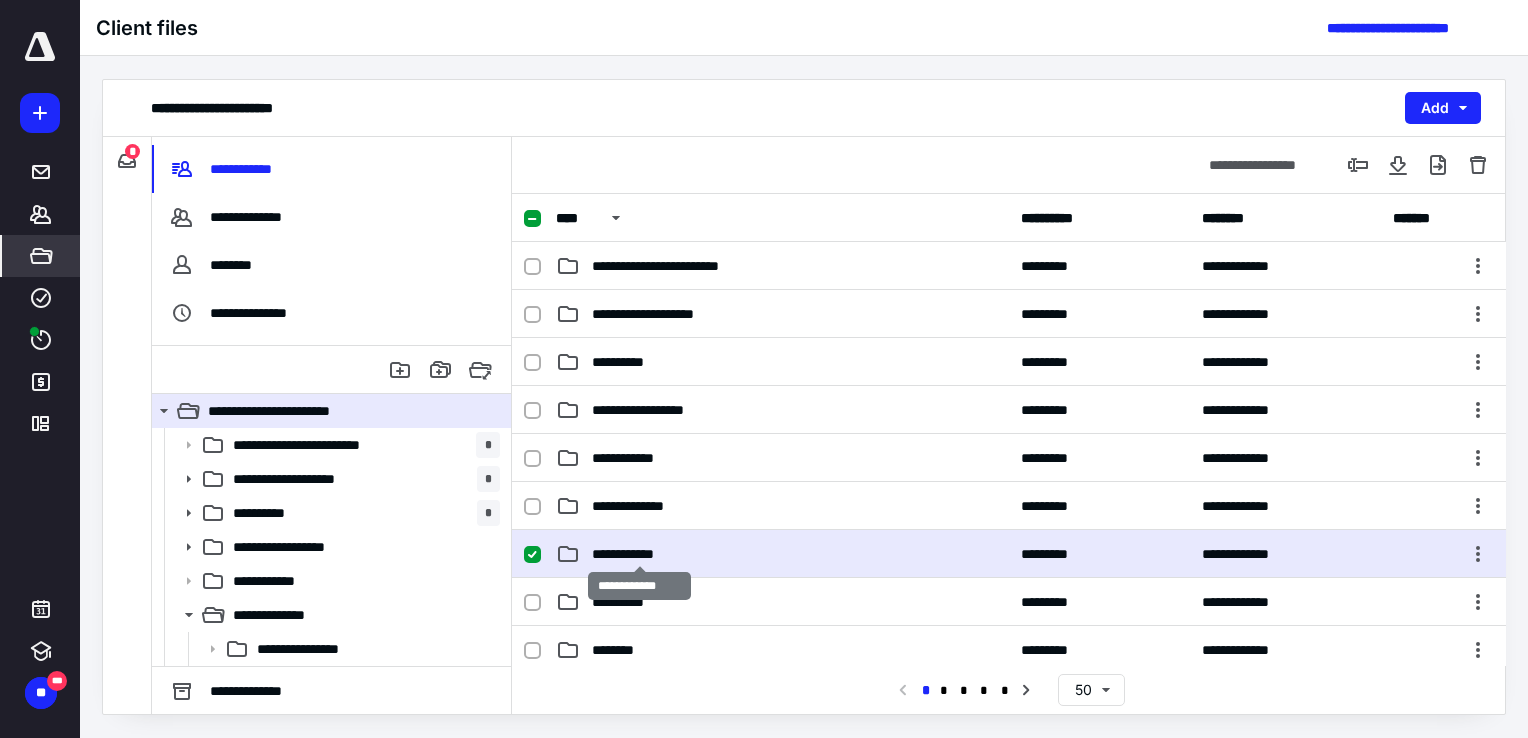 click on "**********" at bounding box center (639, 554) 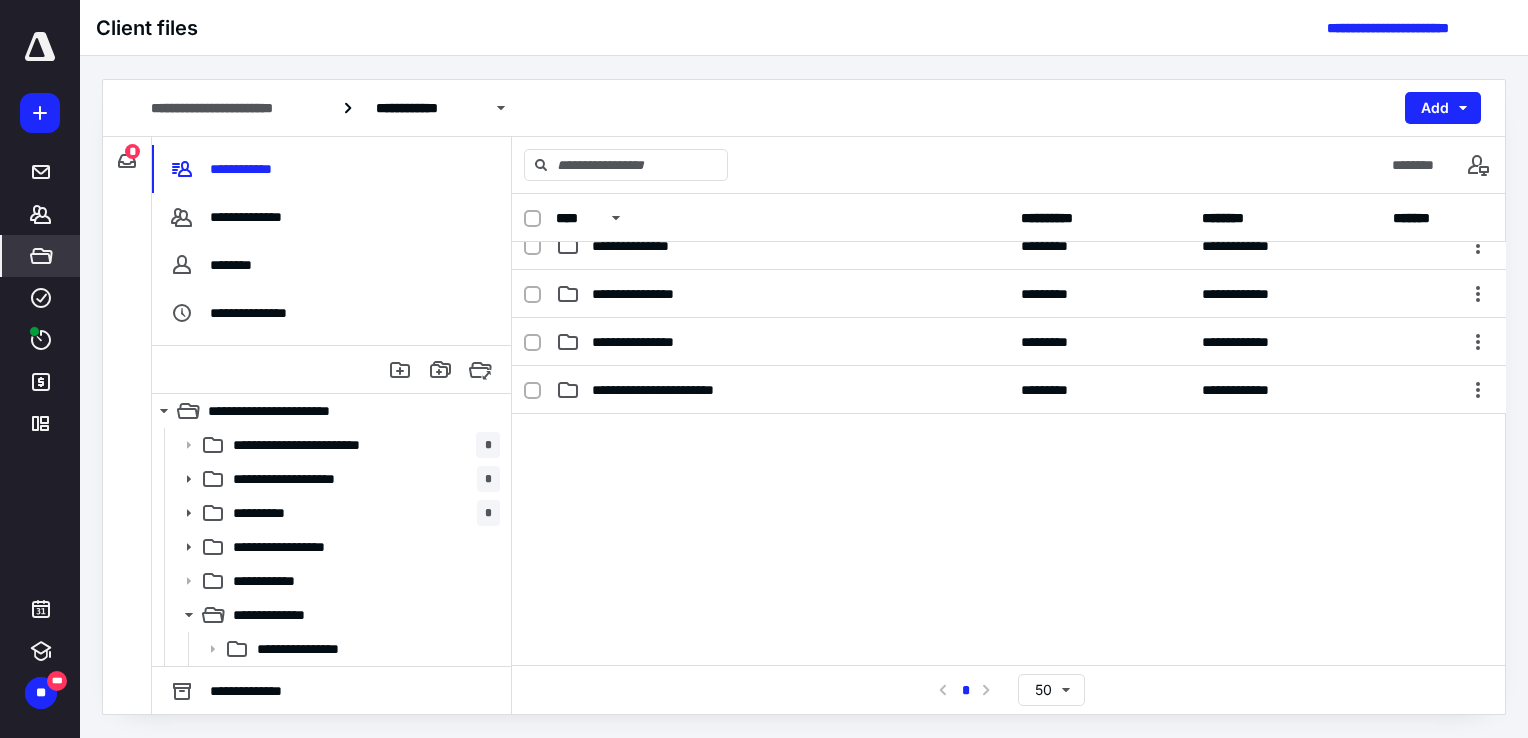 scroll, scrollTop: 497, scrollLeft: 0, axis: vertical 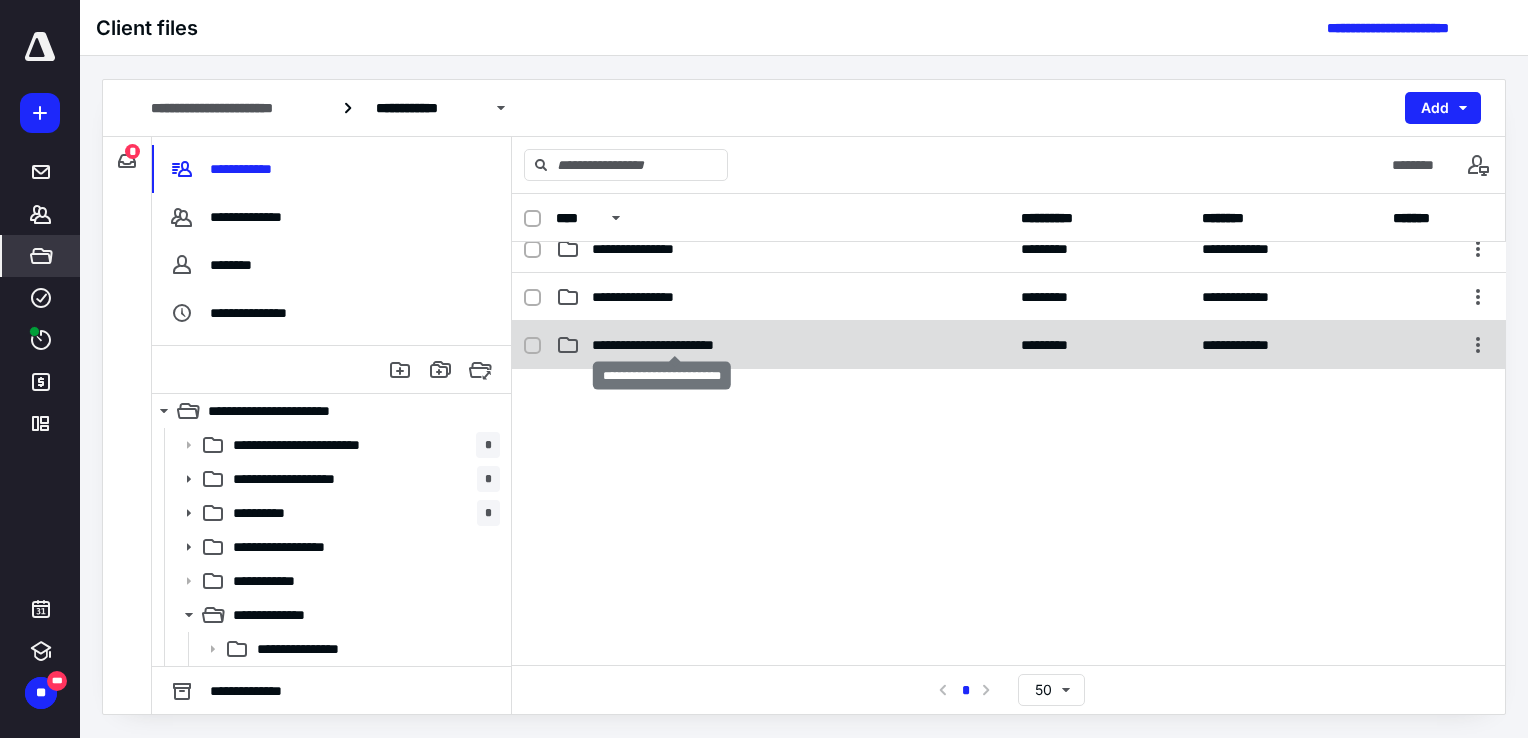 click on "**********" at bounding box center (674, 345) 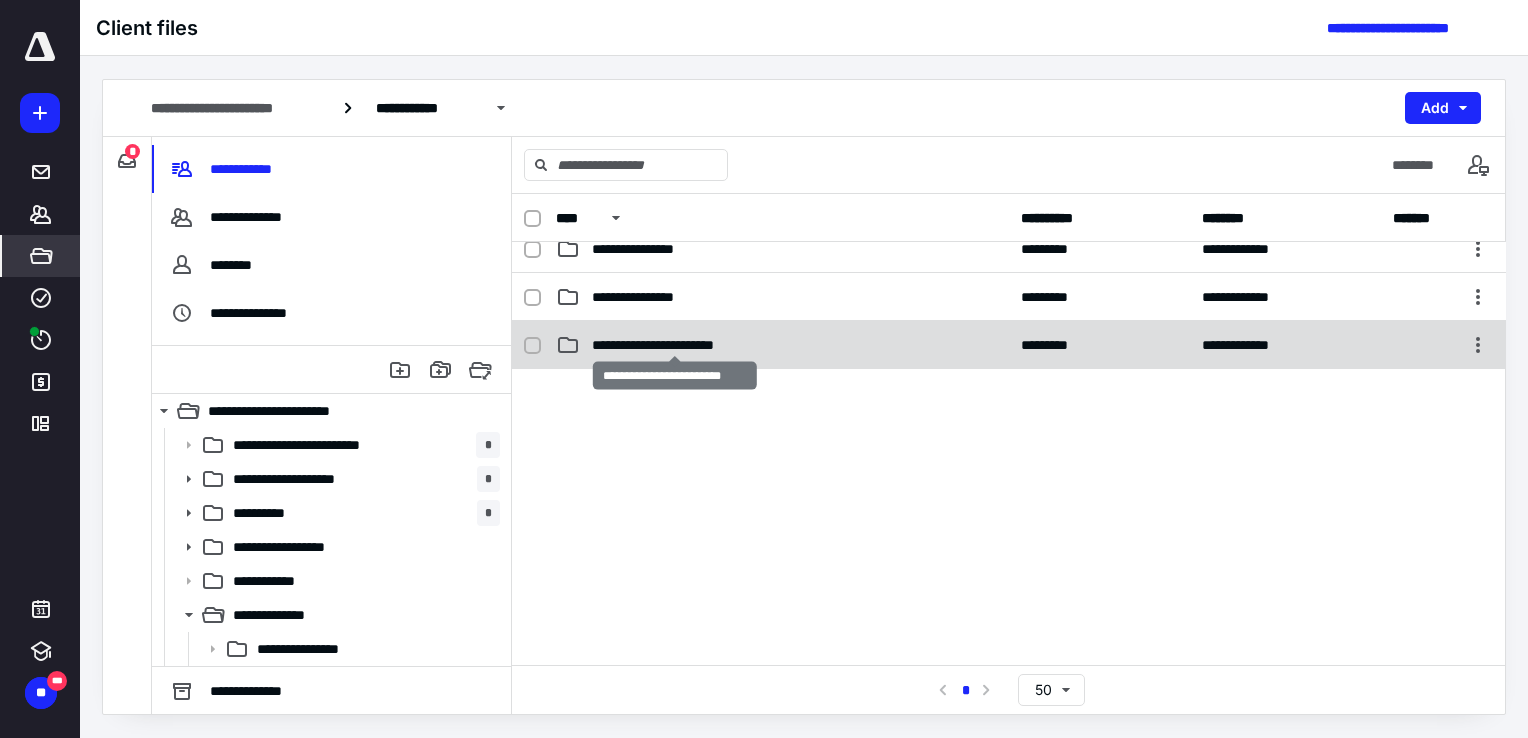 click on "**********" at bounding box center [674, 345] 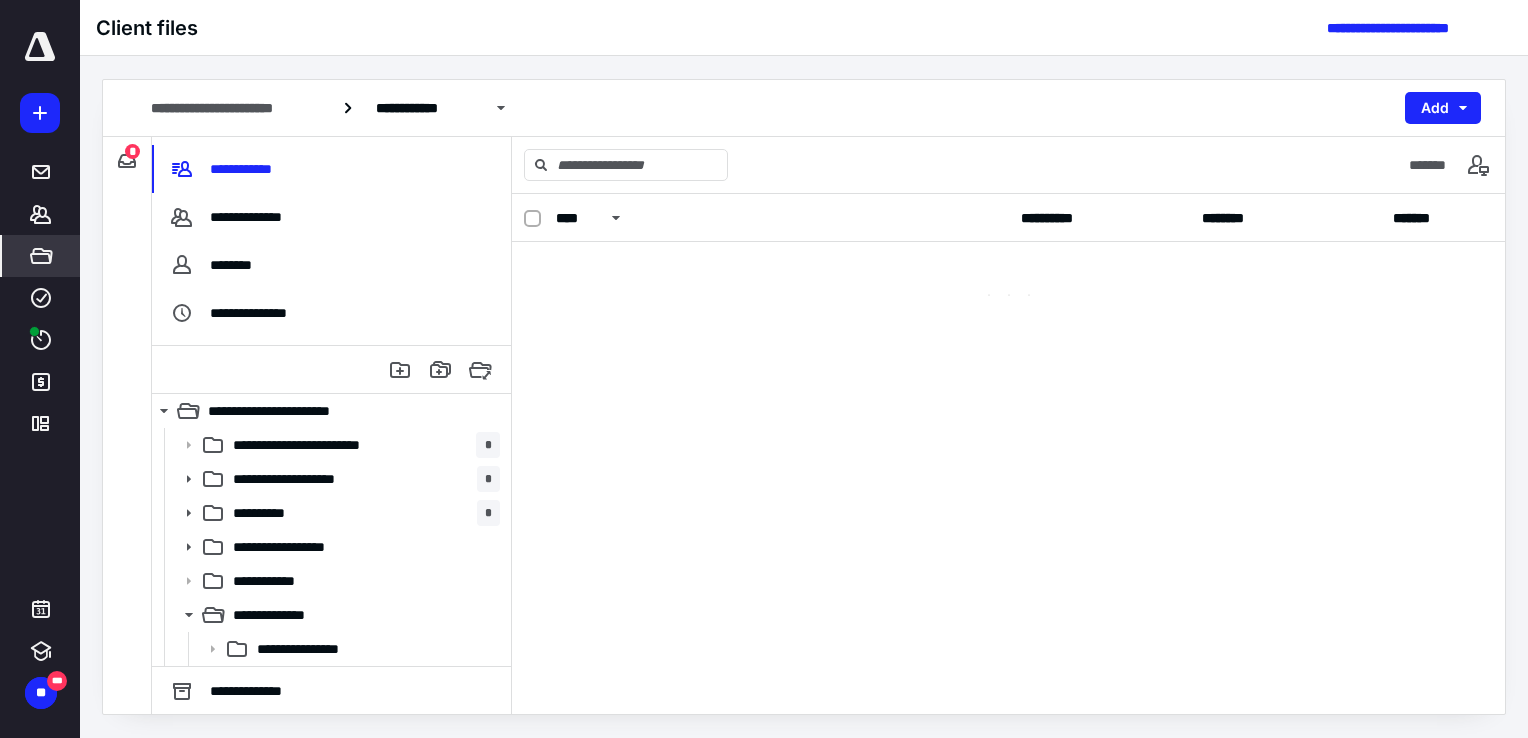 scroll, scrollTop: 0, scrollLeft: 0, axis: both 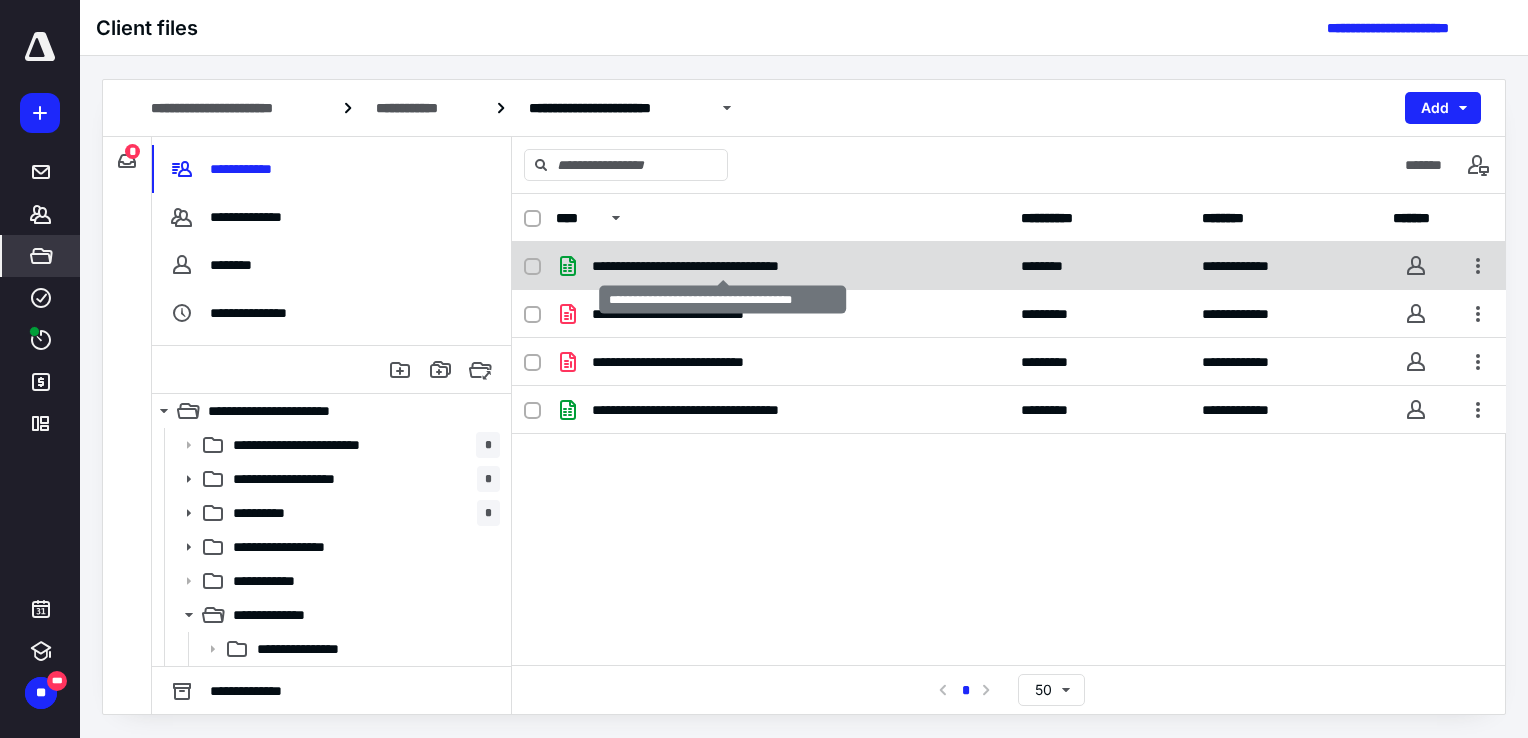 click on "**********" at bounding box center (723, 266) 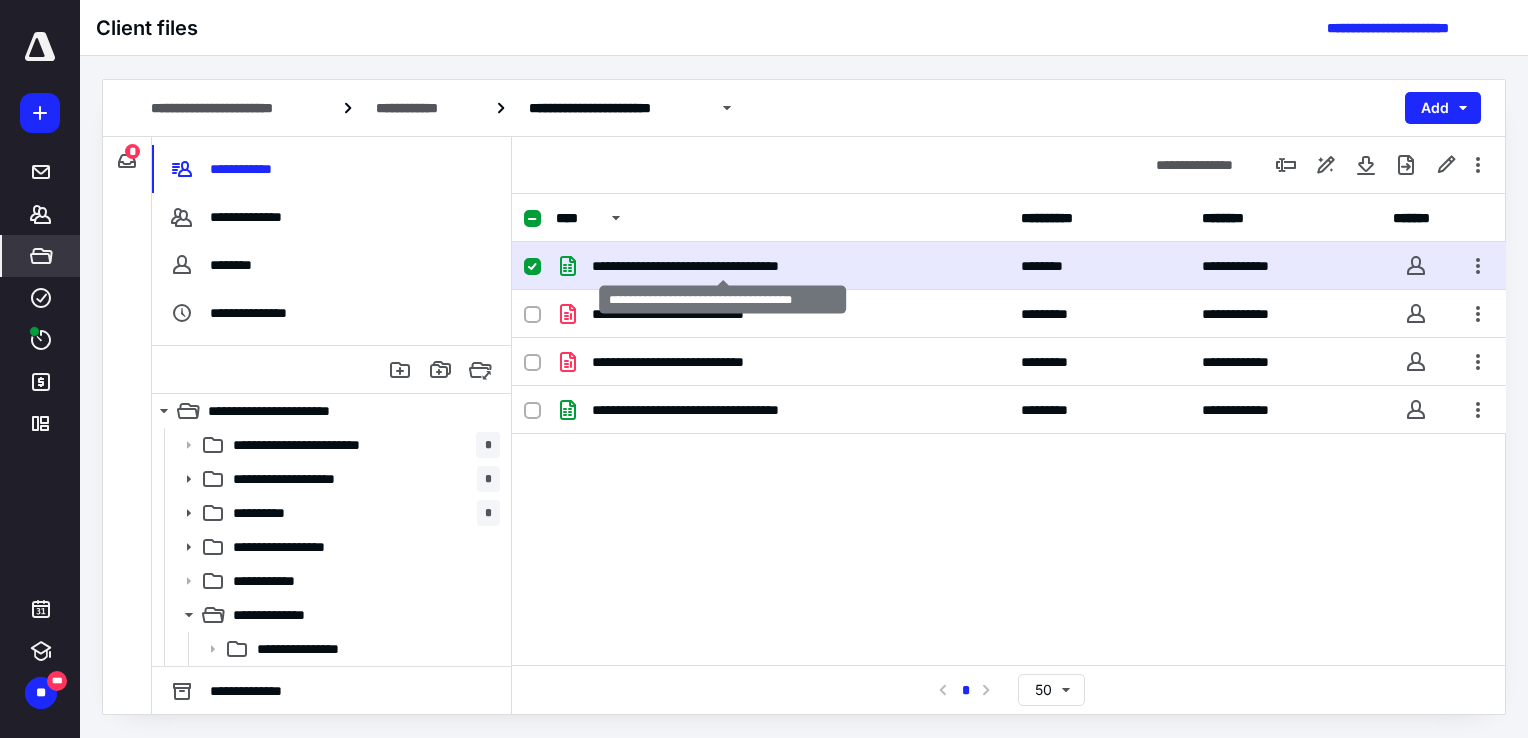 click on "**********" at bounding box center [723, 266] 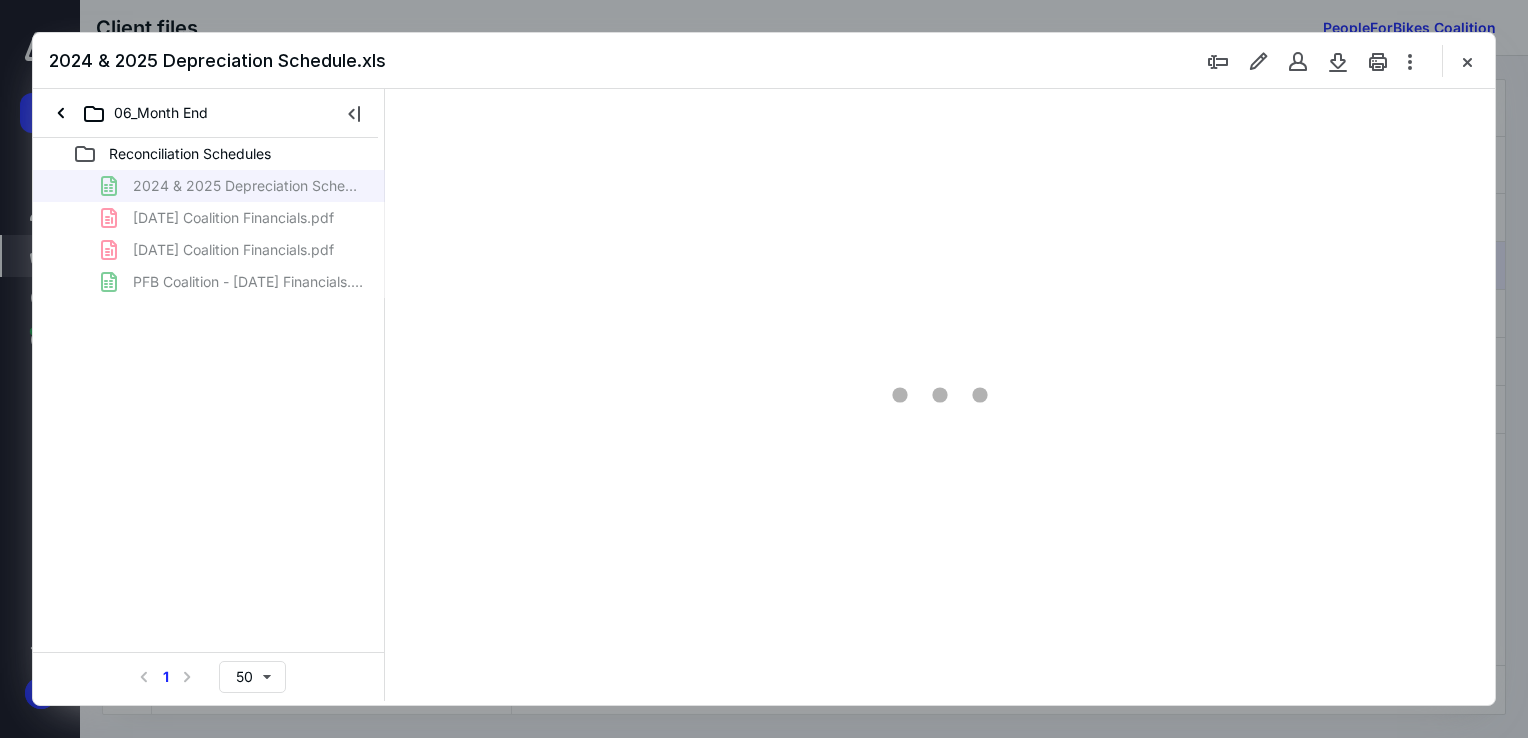 scroll, scrollTop: 0, scrollLeft: 0, axis: both 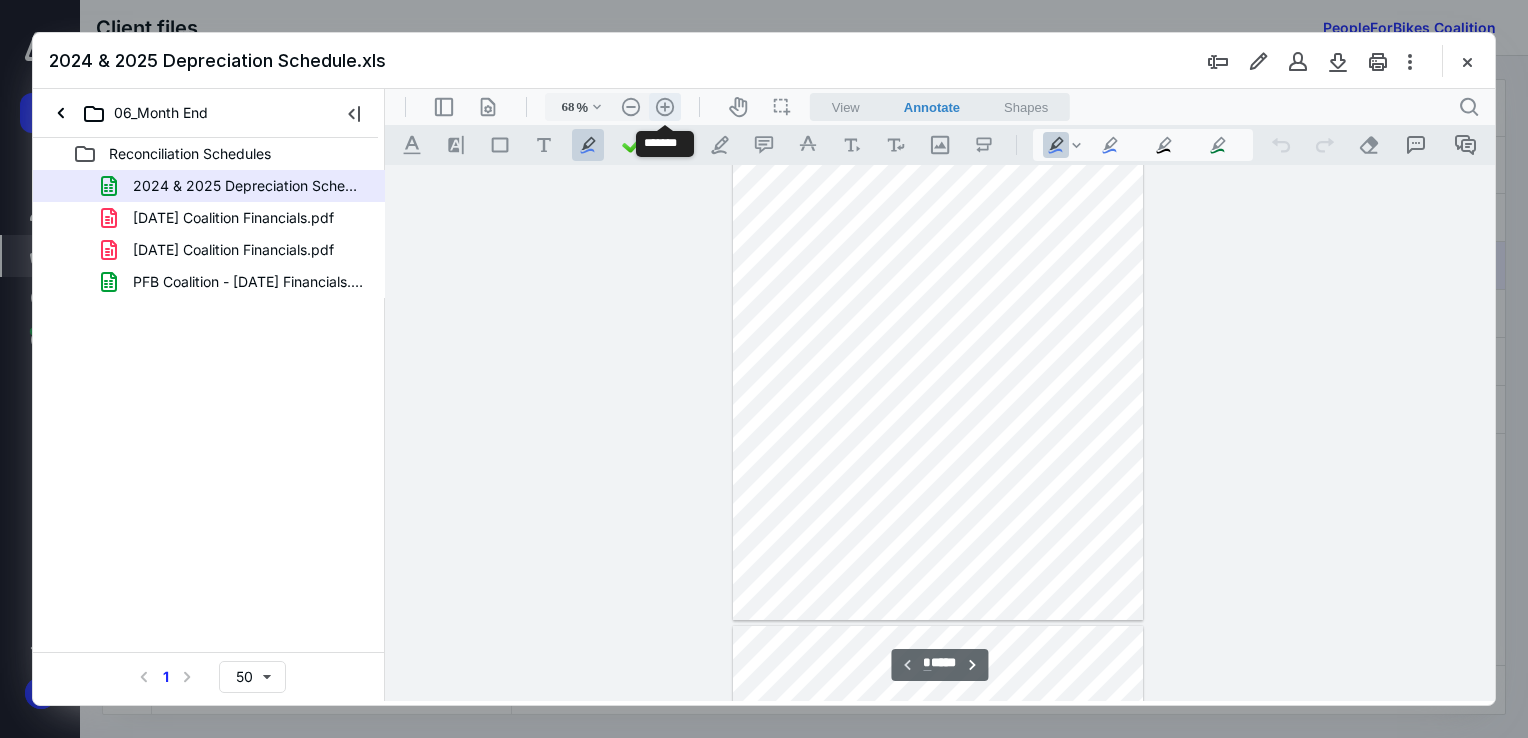 click on ".cls-1{fill:#abb0c4;} icon - header - zoom - in - line" at bounding box center (665, 107) 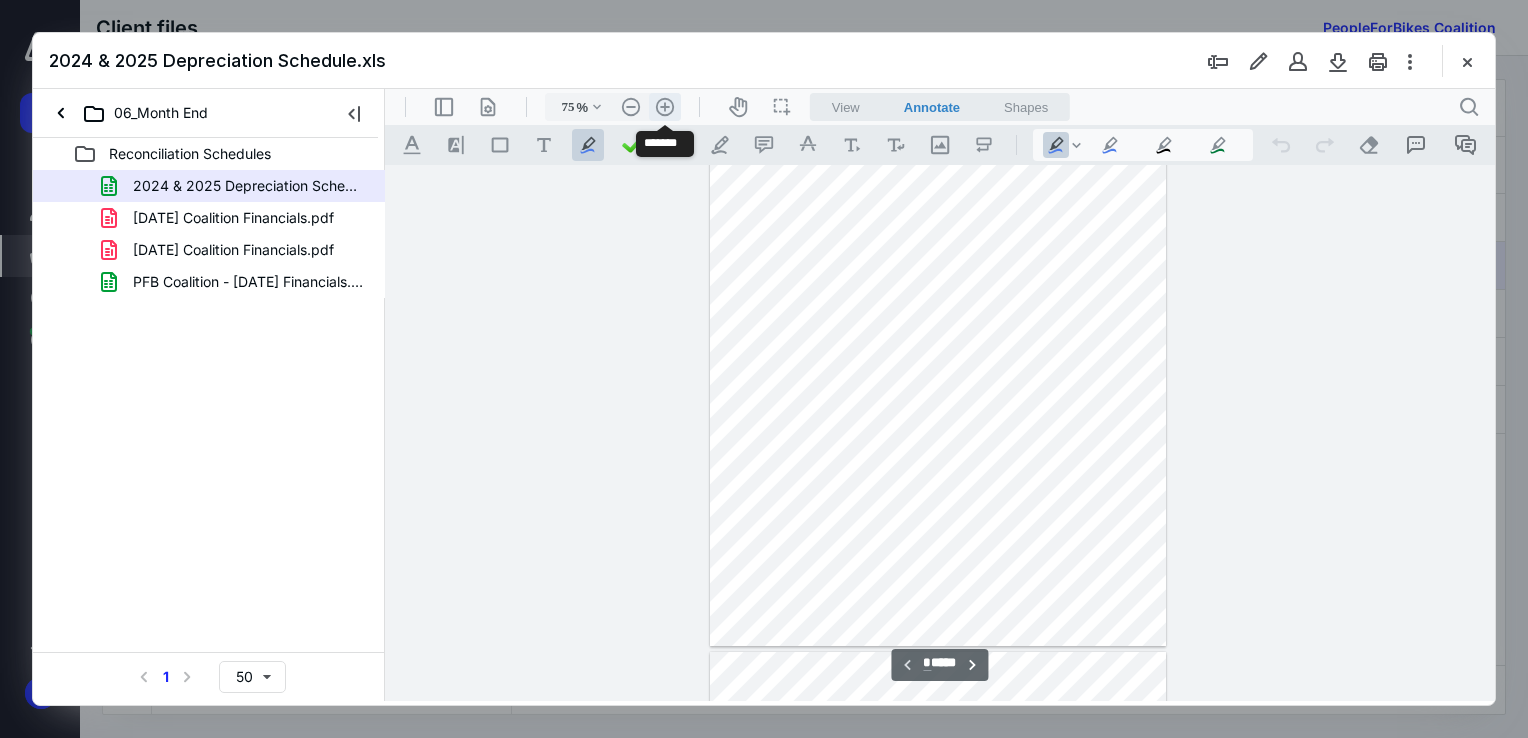 click on ".cls-1{fill:#abb0c4;} icon - header - zoom - in - line" at bounding box center [665, 107] 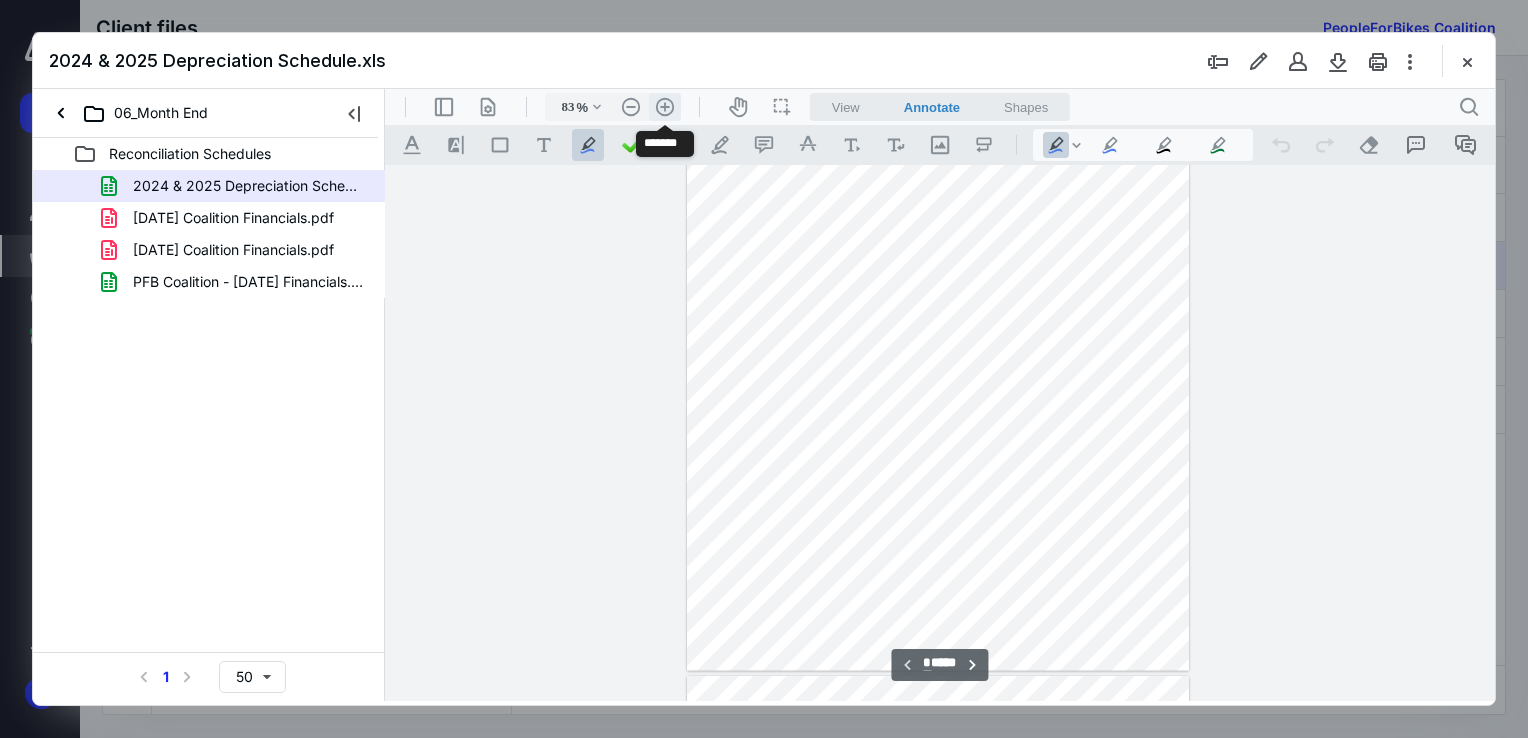 click on ".cls-1{fill:#abb0c4;} icon - header - zoom - in - line" at bounding box center [665, 107] 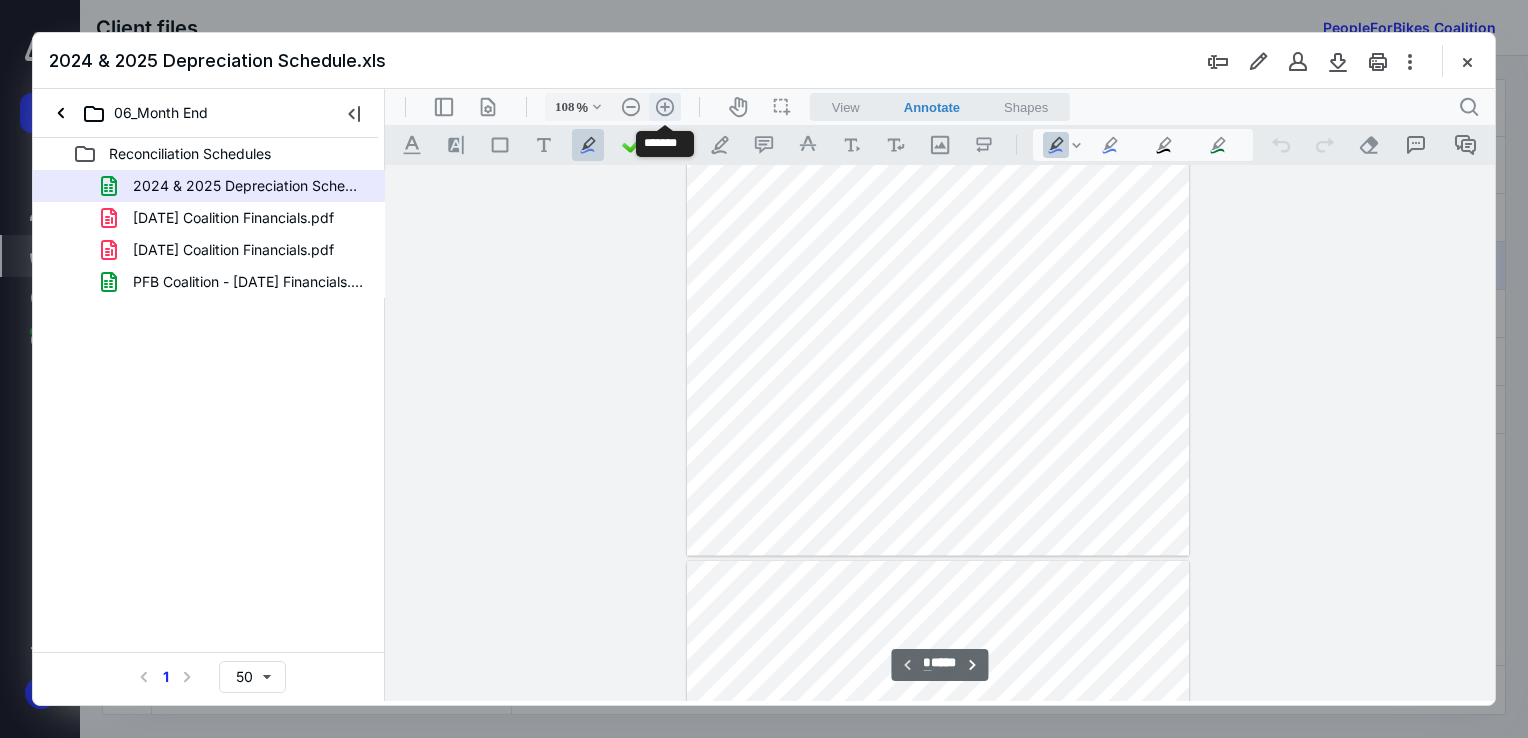 click on ".cls-1{fill:#abb0c4;} icon - header - zoom - in - line" at bounding box center [665, 107] 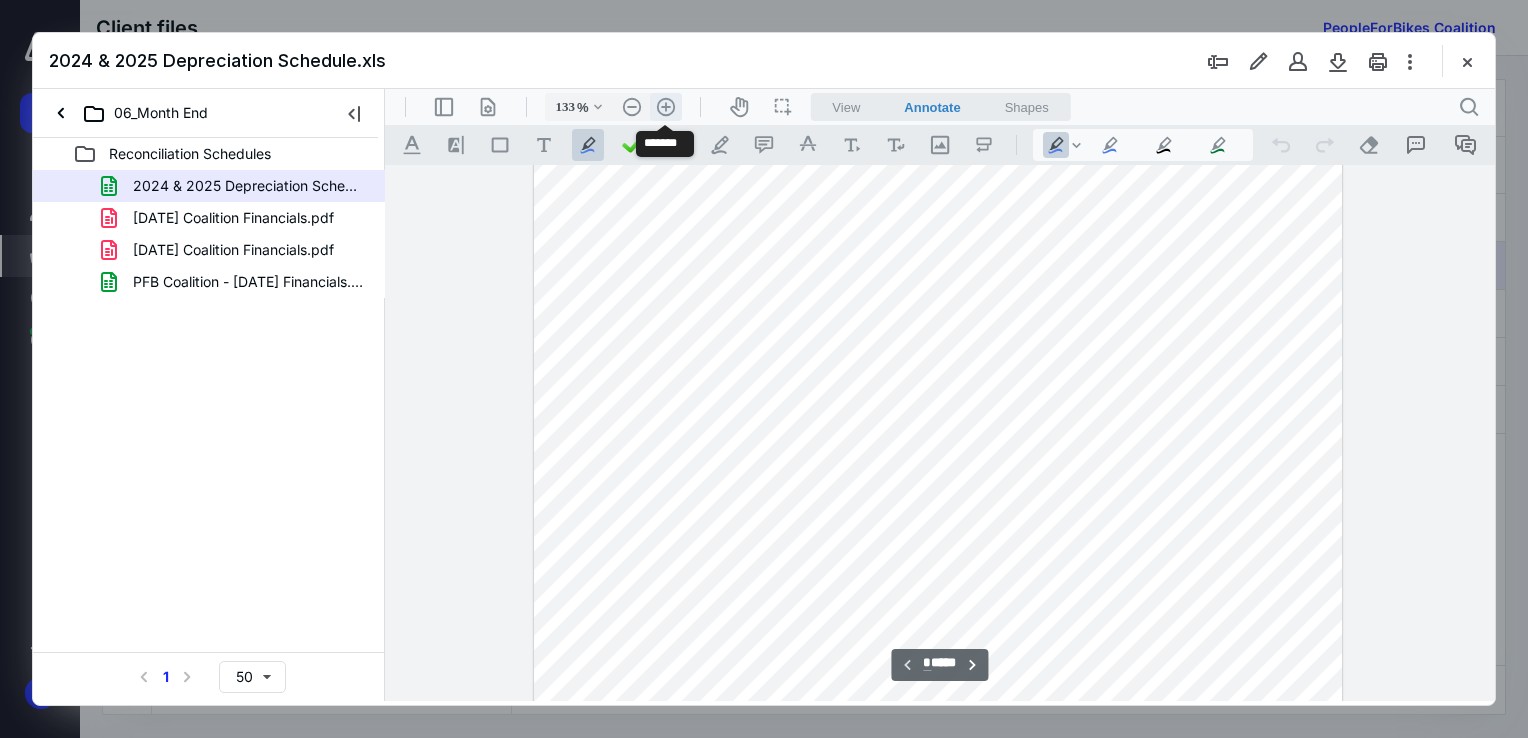 click on ".cls-1{fill:#abb0c4;} icon - header - zoom - in - line" at bounding box center [666, 107] 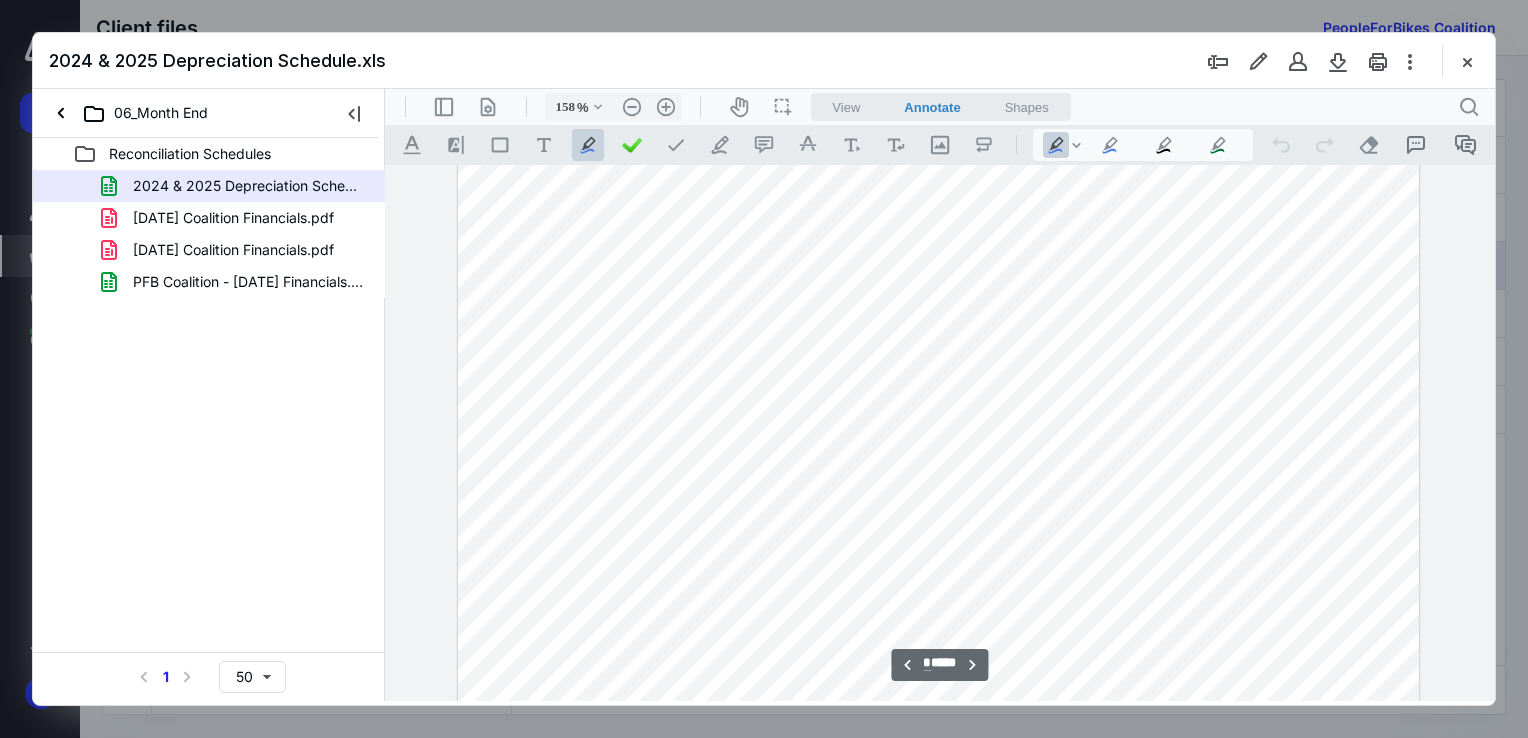 scroll, scrollTop: 1593, scrollLeft: 0, axis: vertical 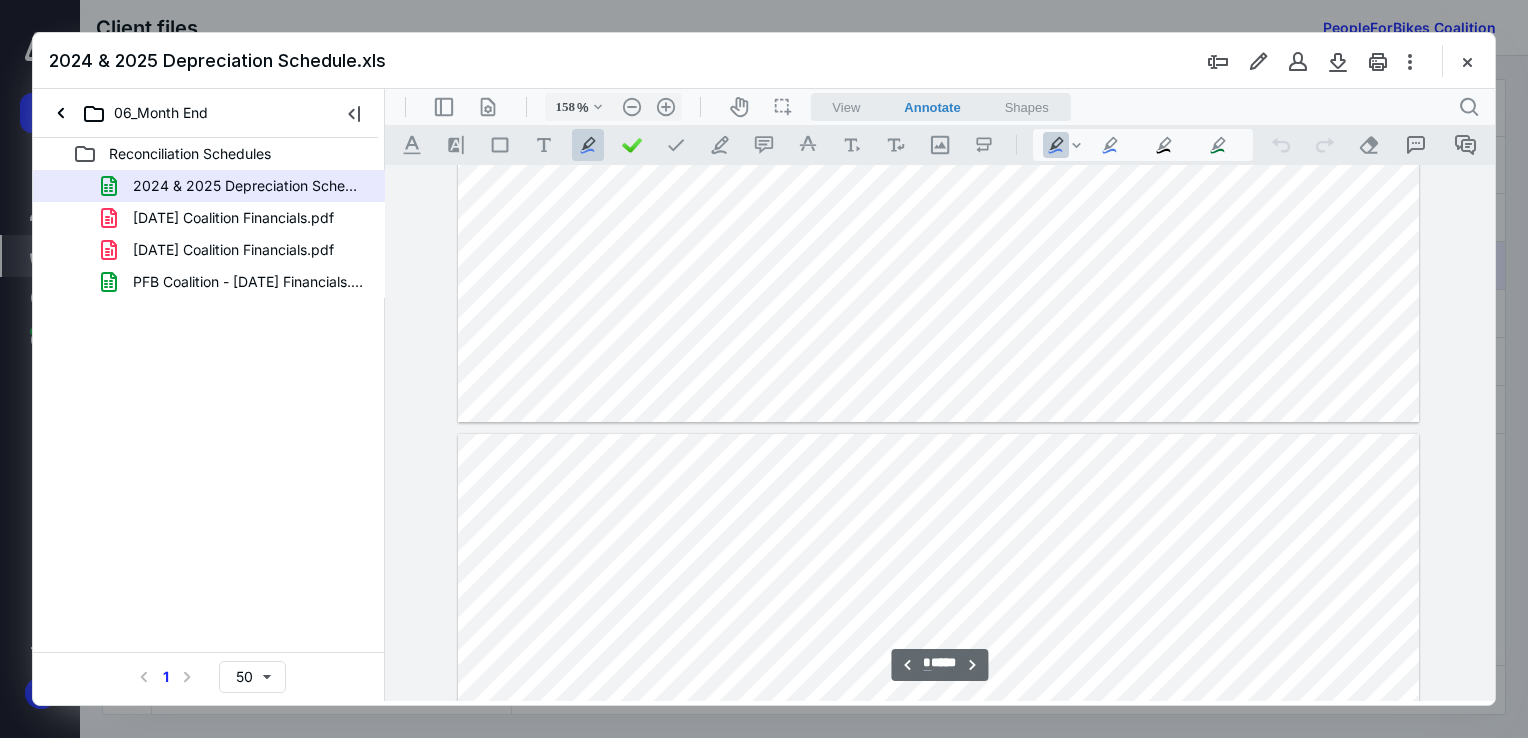 type on "*" 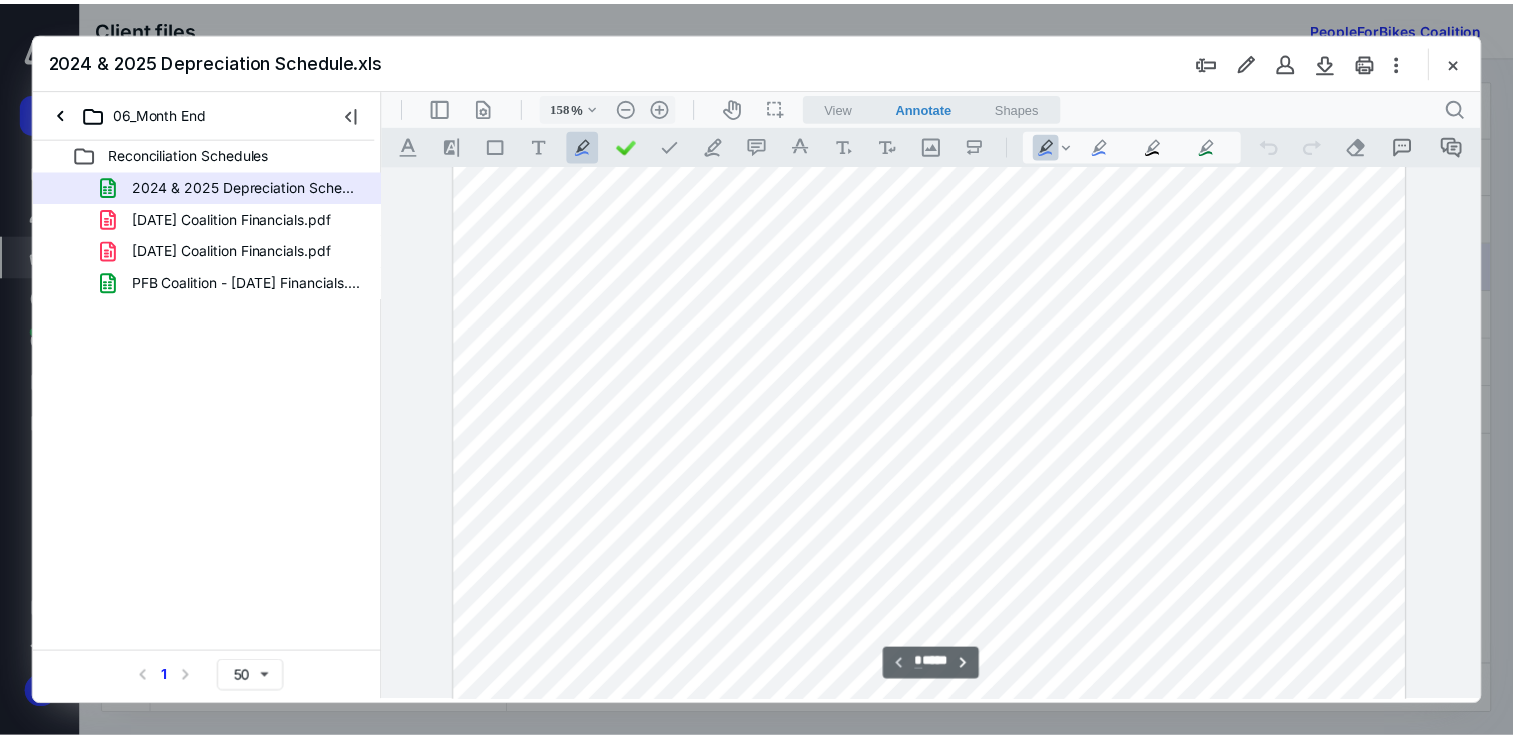 scroll, scrollTop: 0, scrollLeft: 0, axis: both 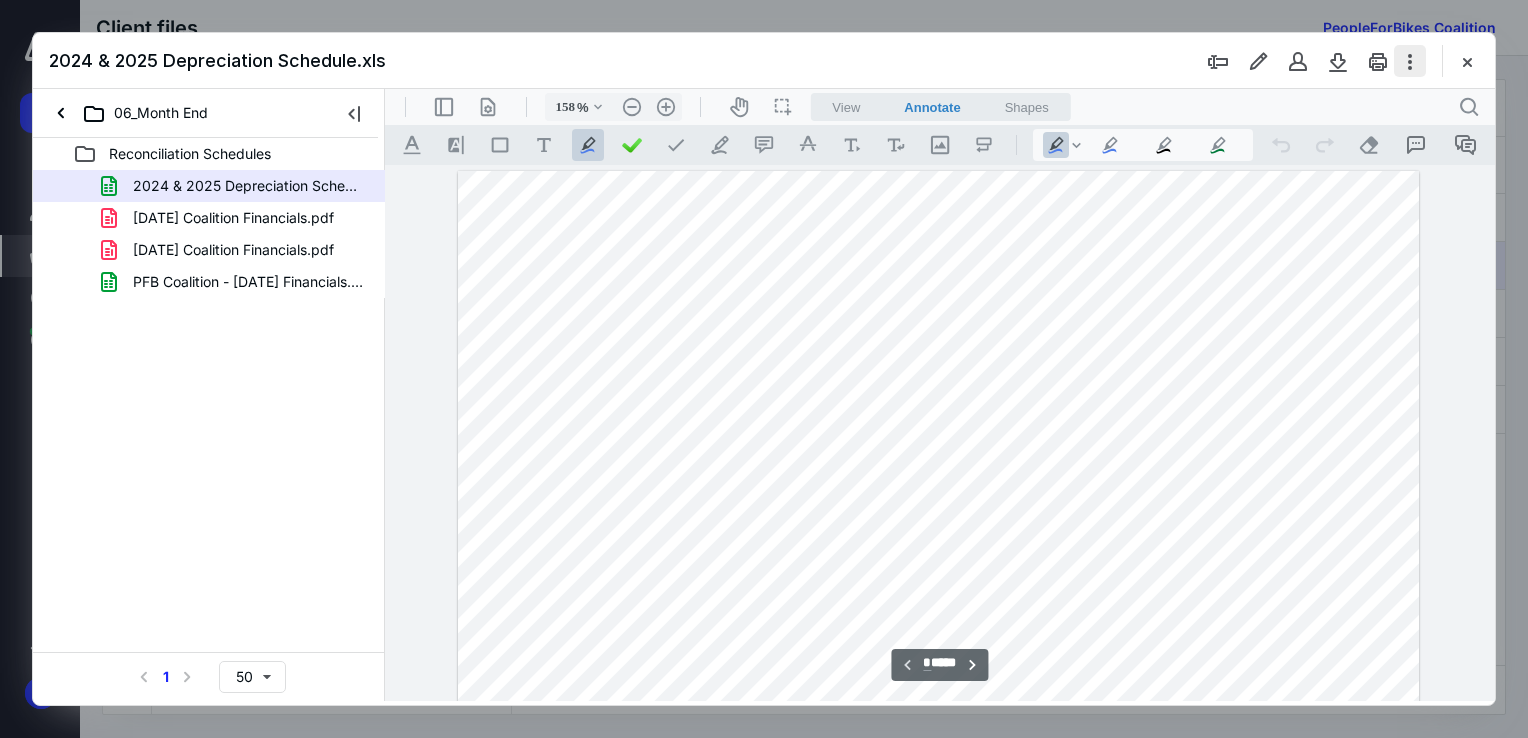 click at bounding box center (1410, 61) 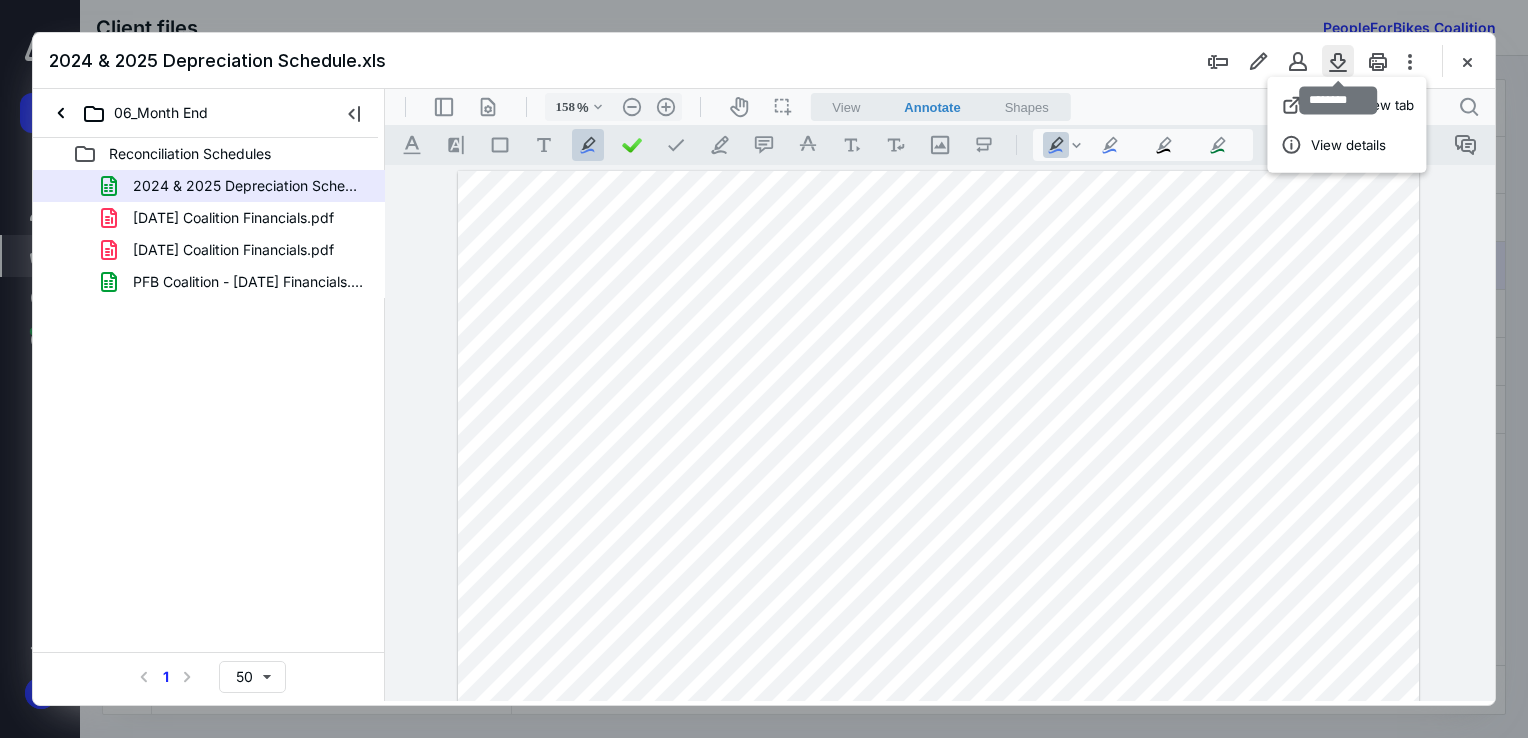 click at bounding box center [1338, 61] 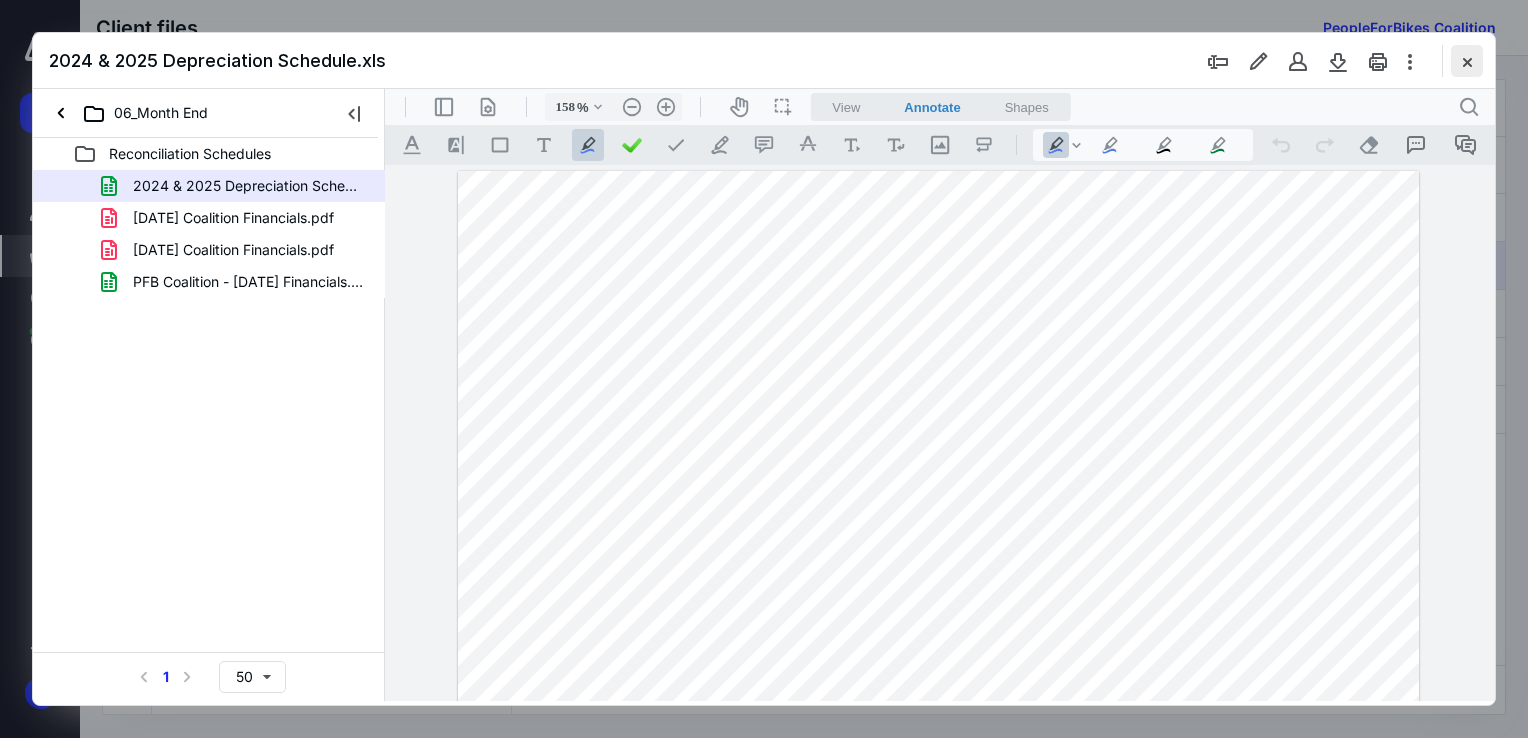 click at bounding box center [1467, 61] 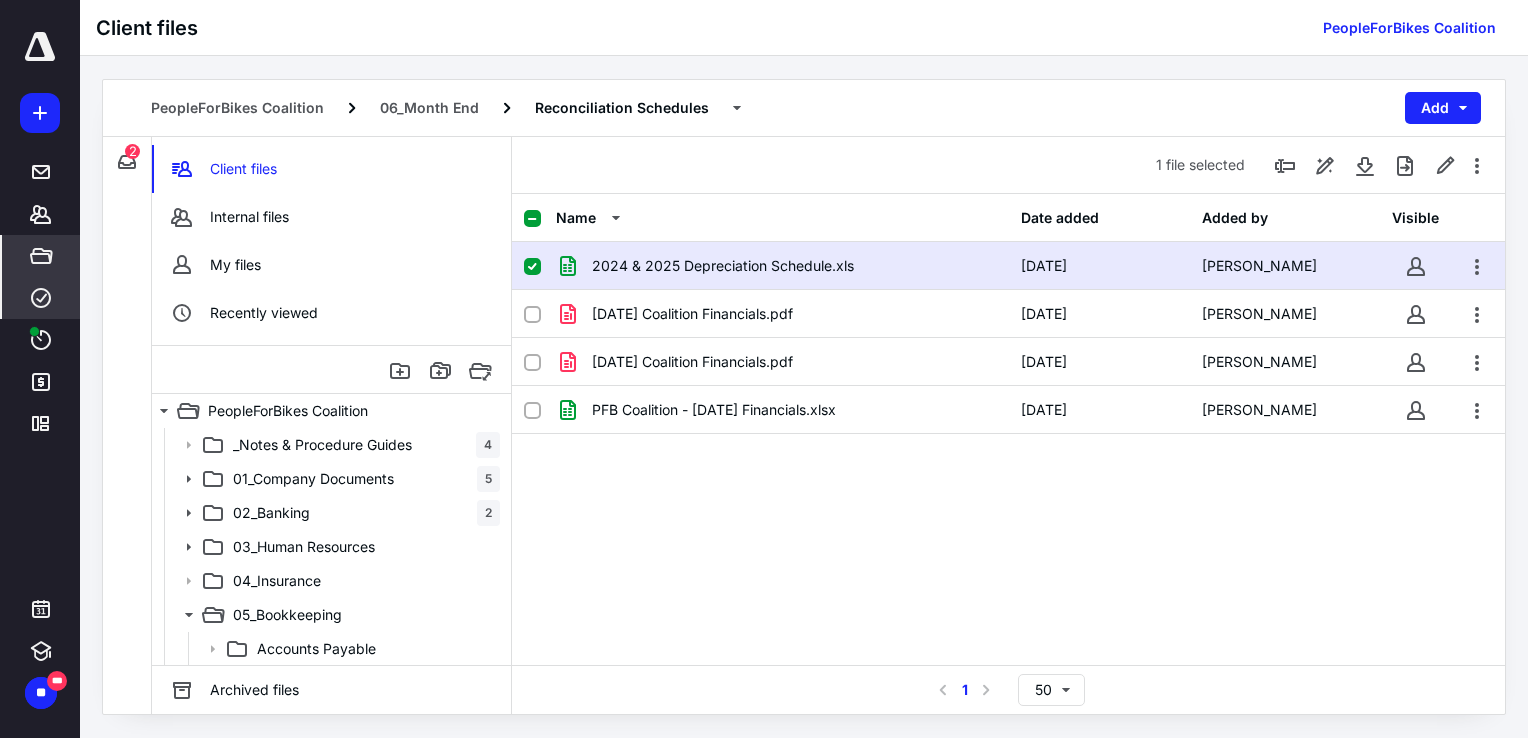 click 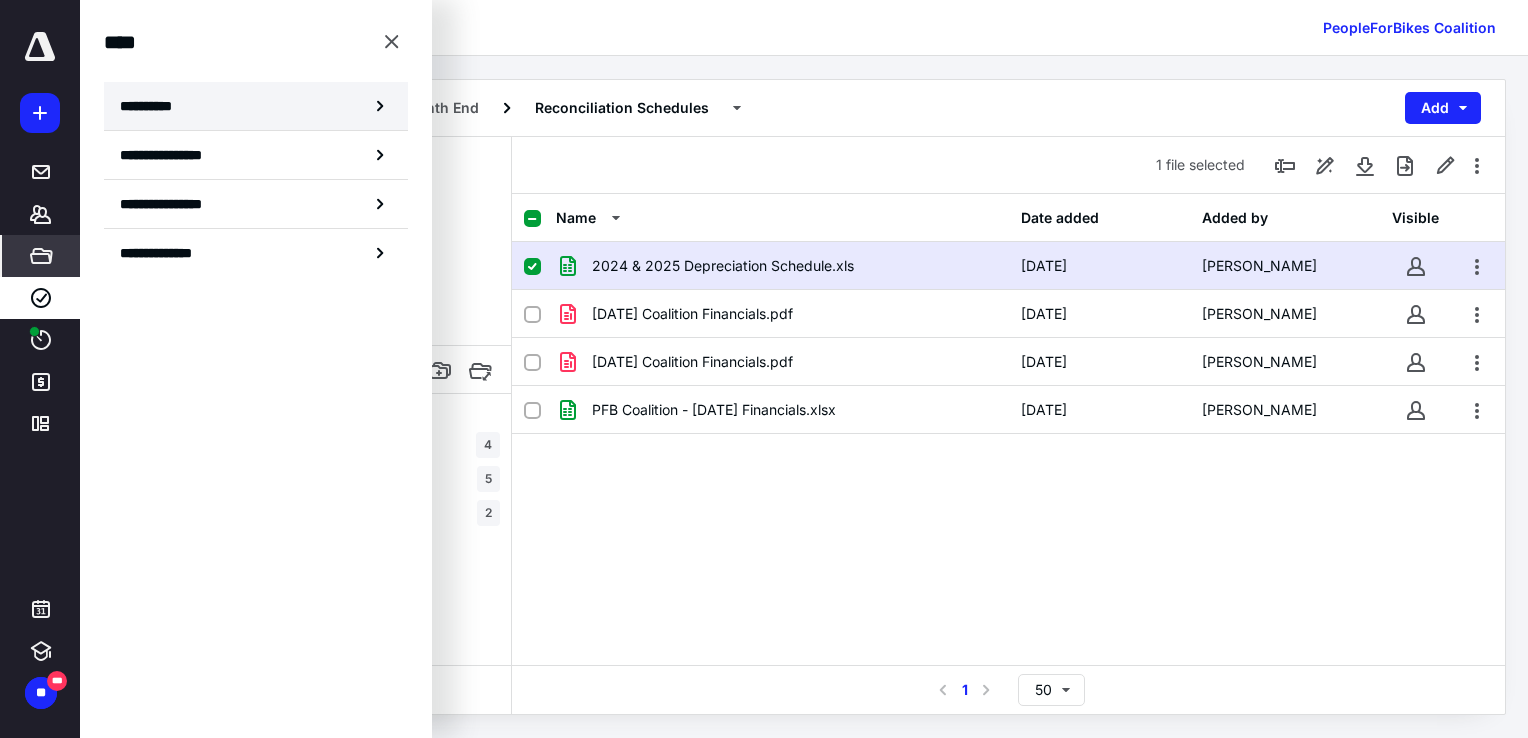 click on "**********" at bounding box center (256, 106) 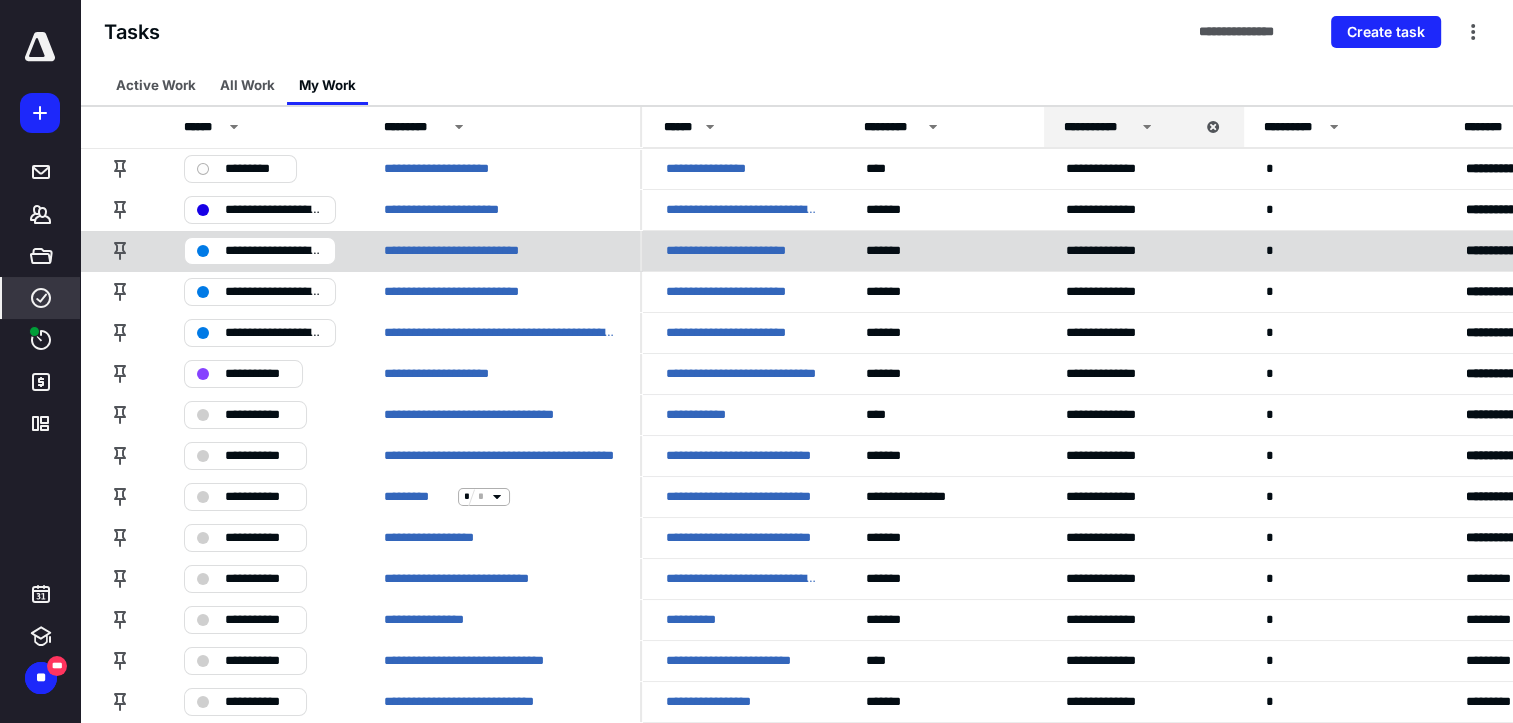click on "**********" at bounding box center (274, 251) 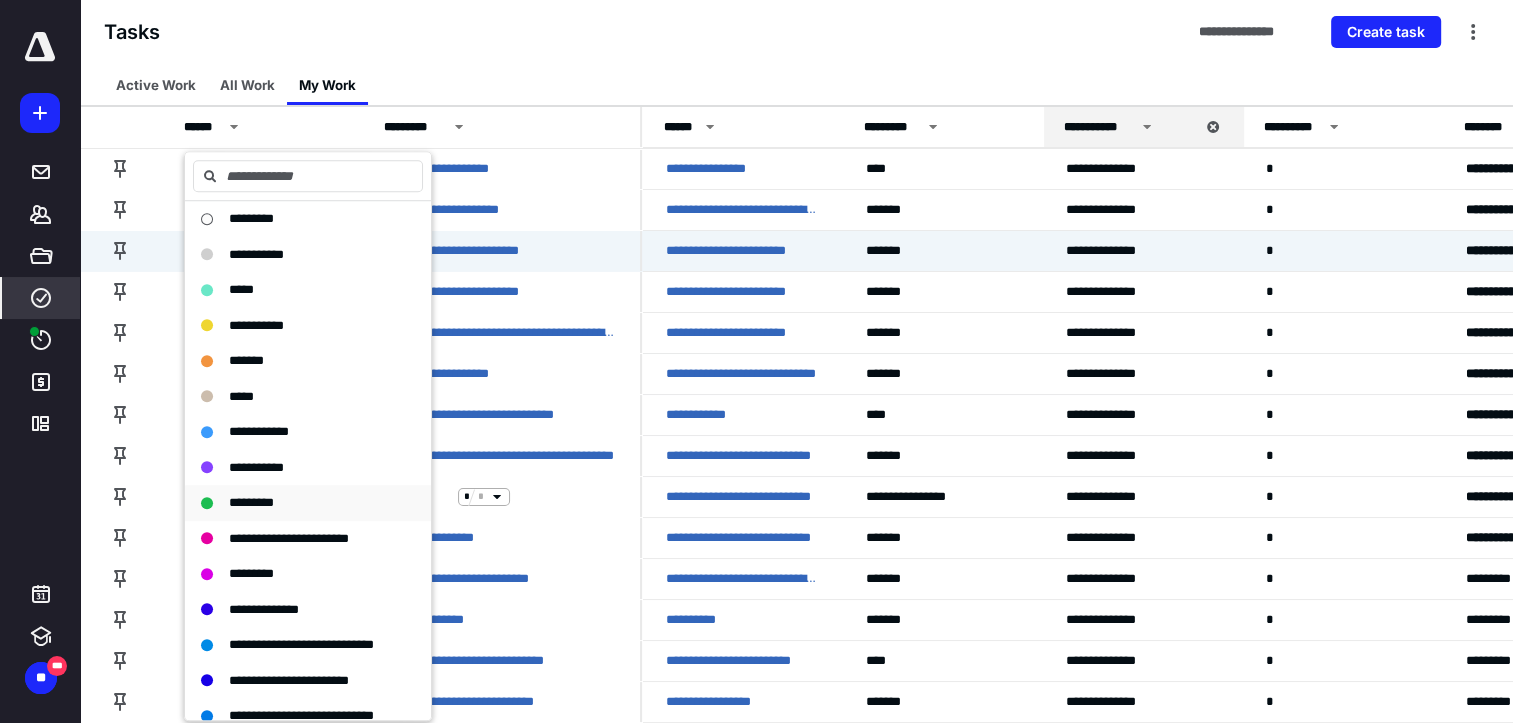 click on "*********" at bounding box center (251, 502) 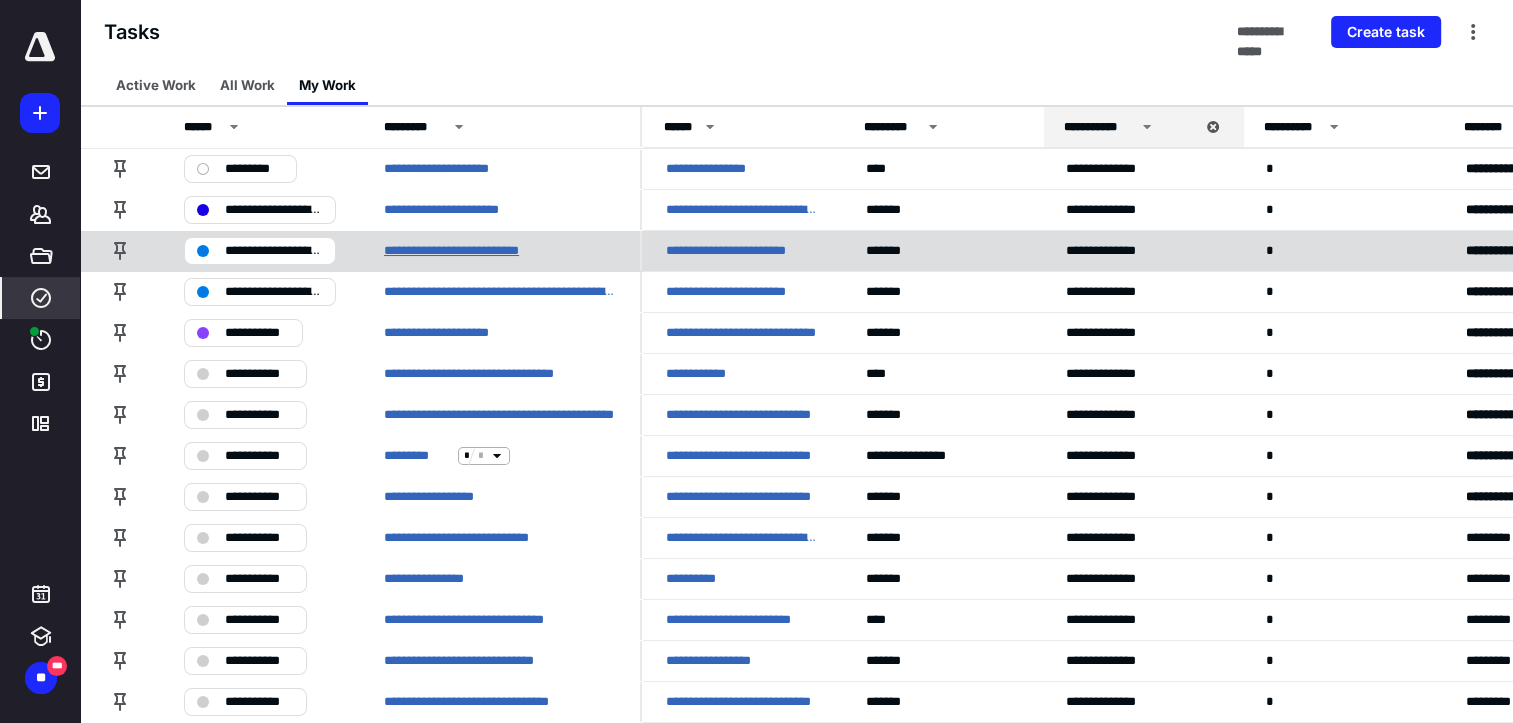 click on "**********" at bounding box center [474, 251] 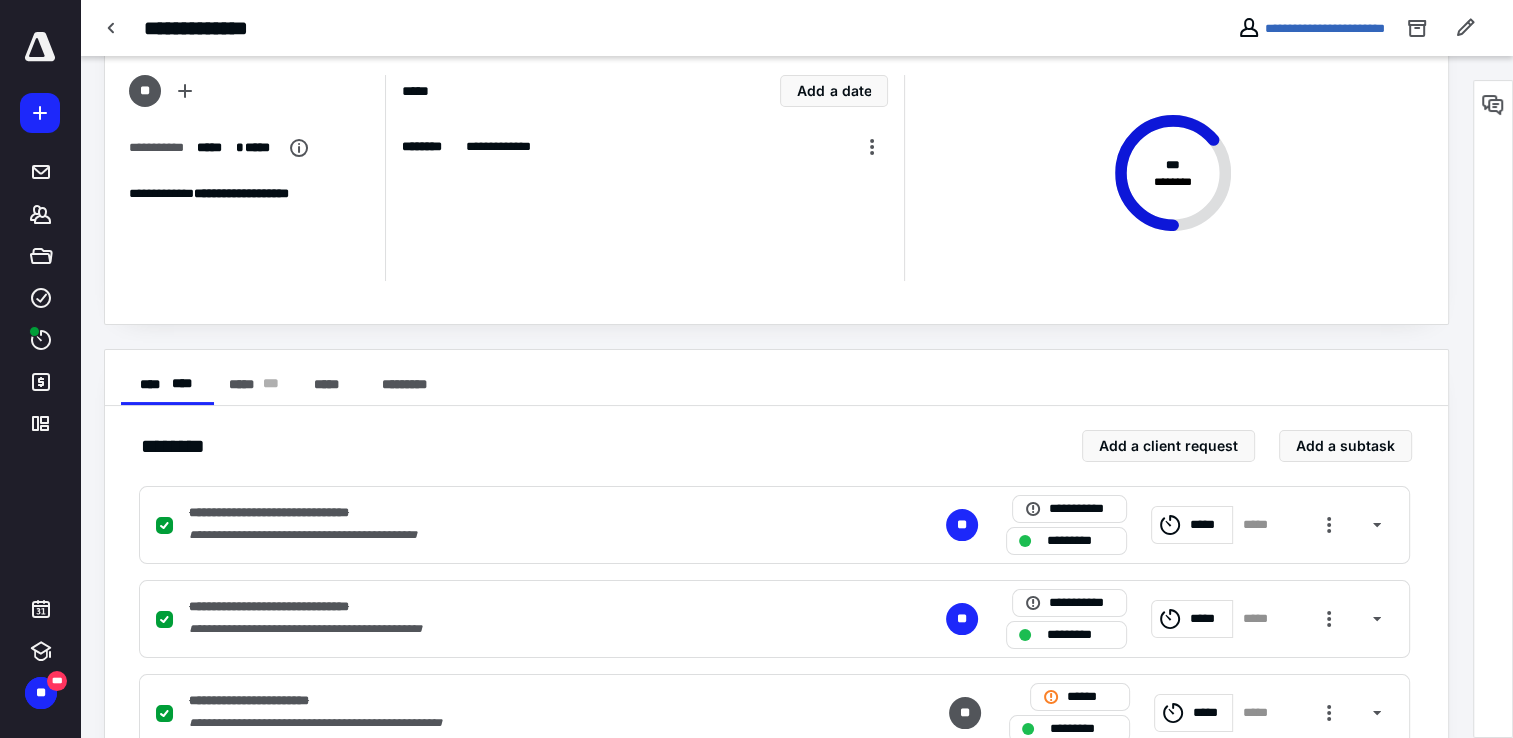 scroll, scrollTop: 0, scrollLeft: 0, axis: both 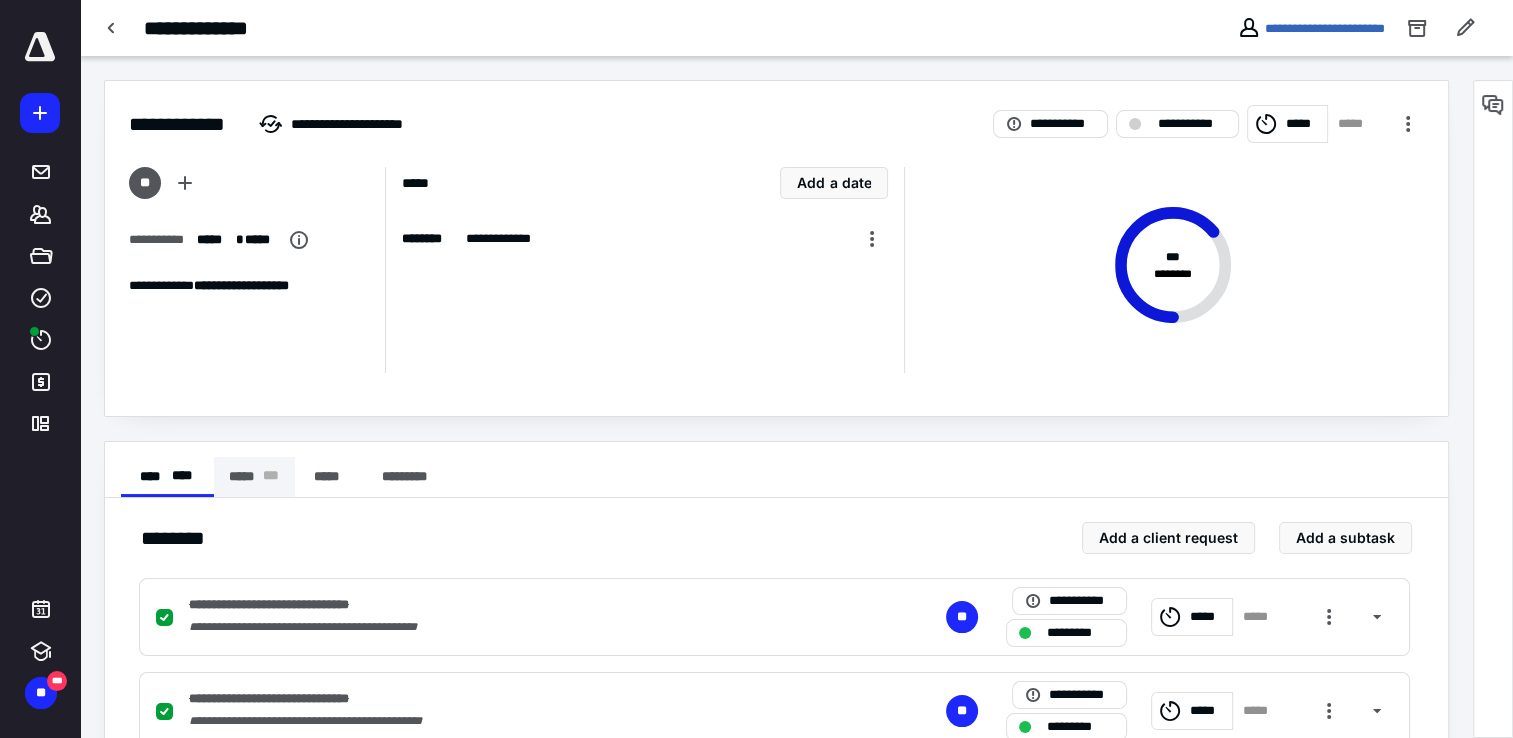 click on "***** * * *" at bounding box center (254, 477) 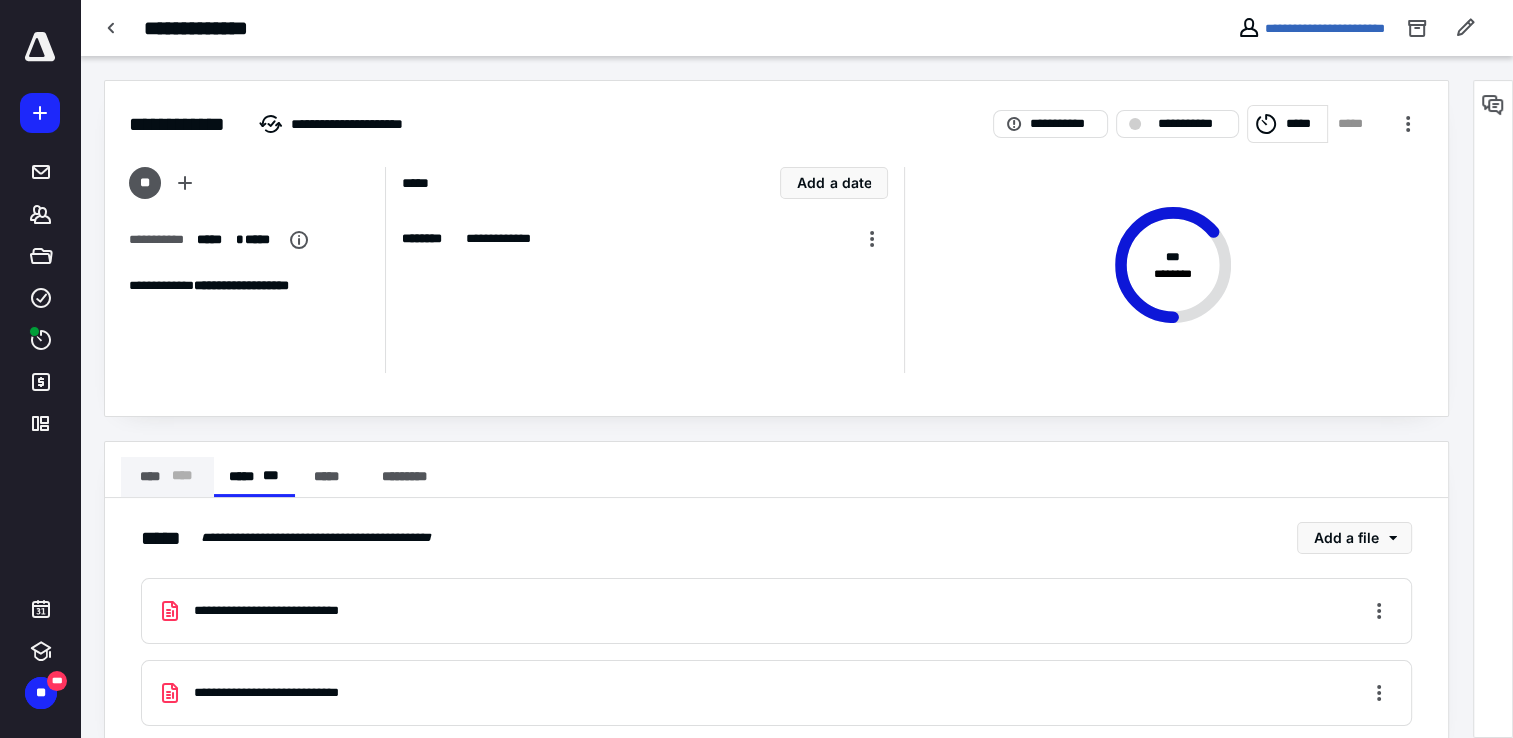 click on "* ** *" at bounding box center [181, 477] 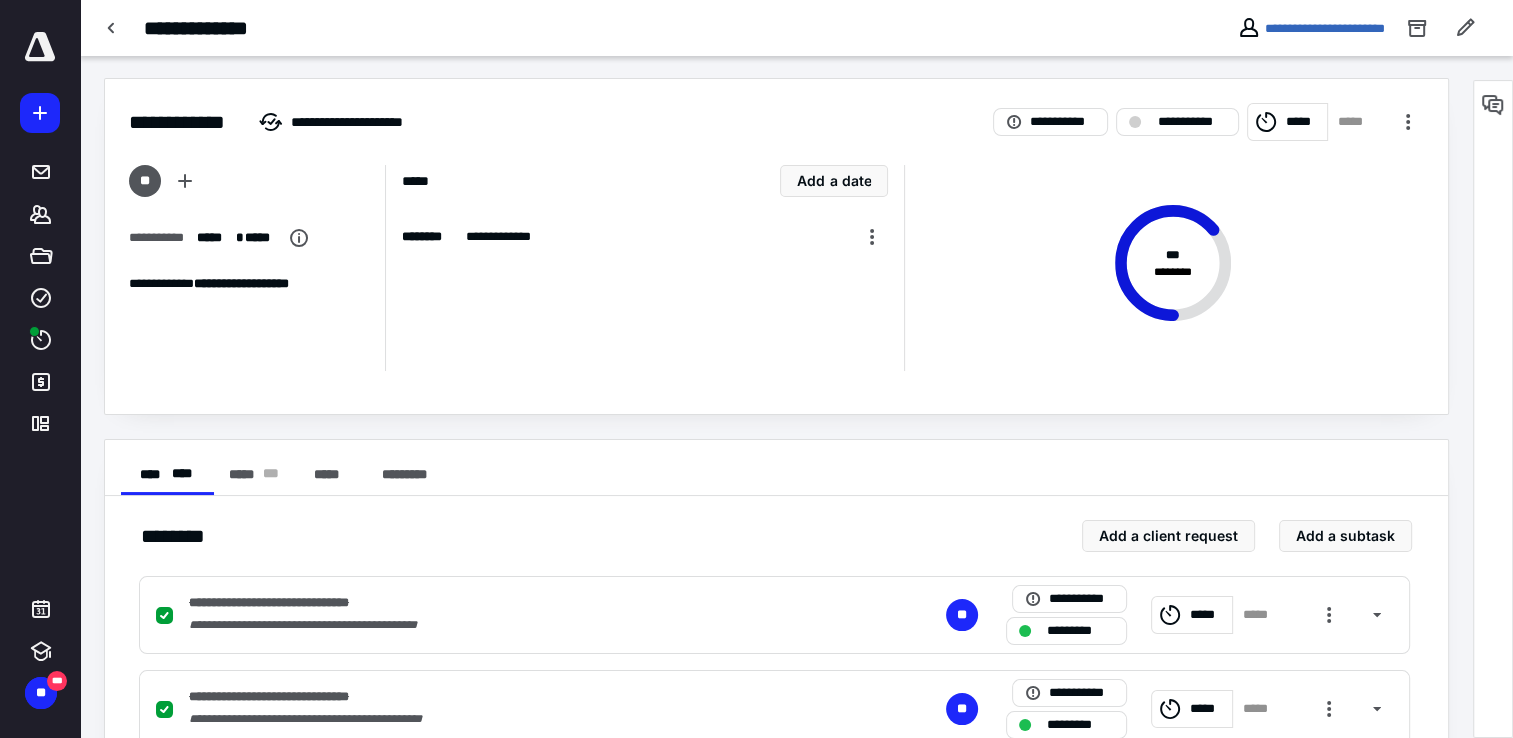 scroll, scrollTop: 0, scrollLeft: 0, axis: both 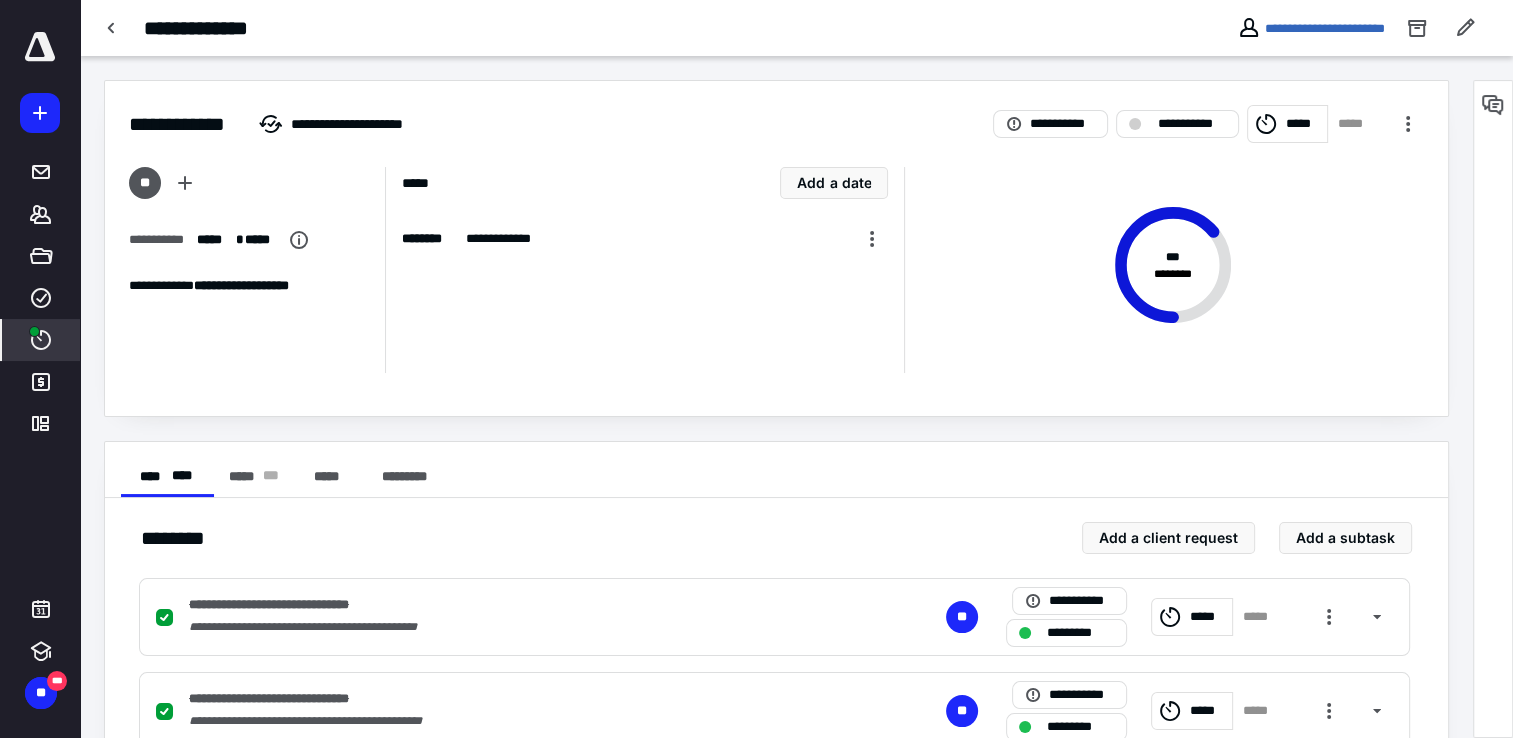click 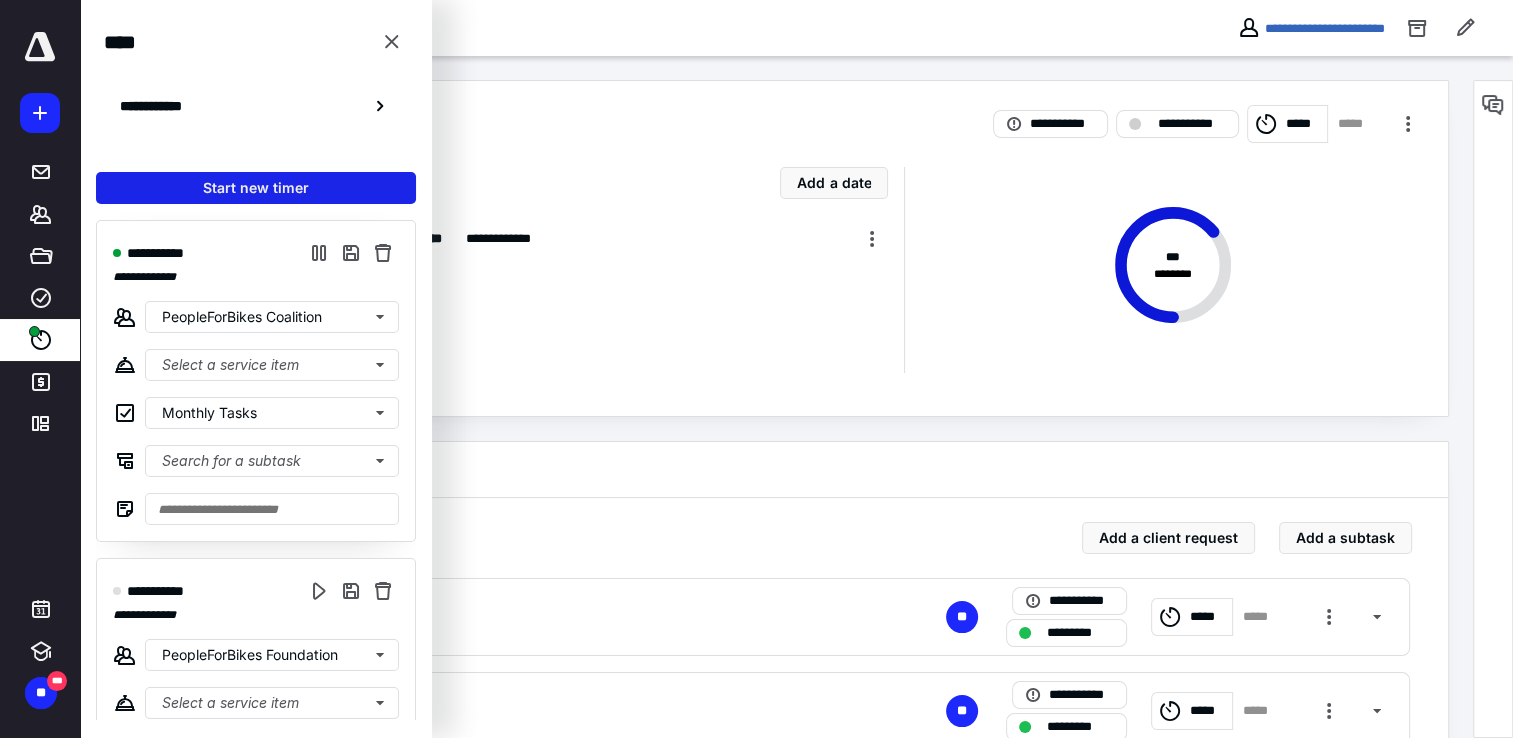 click on "Start new timer" at bounding box center (256, 188) 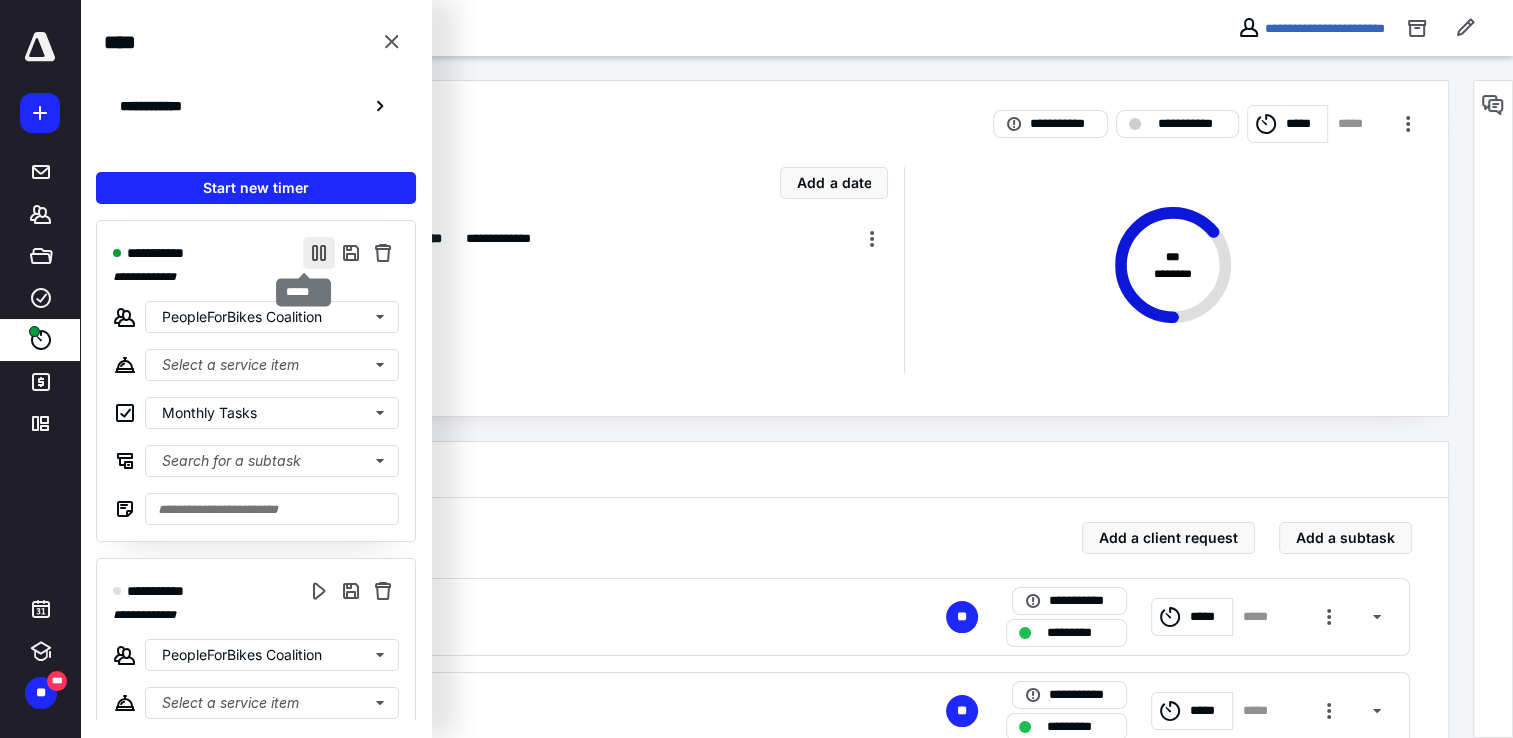 click at bounding box center [319, 253] 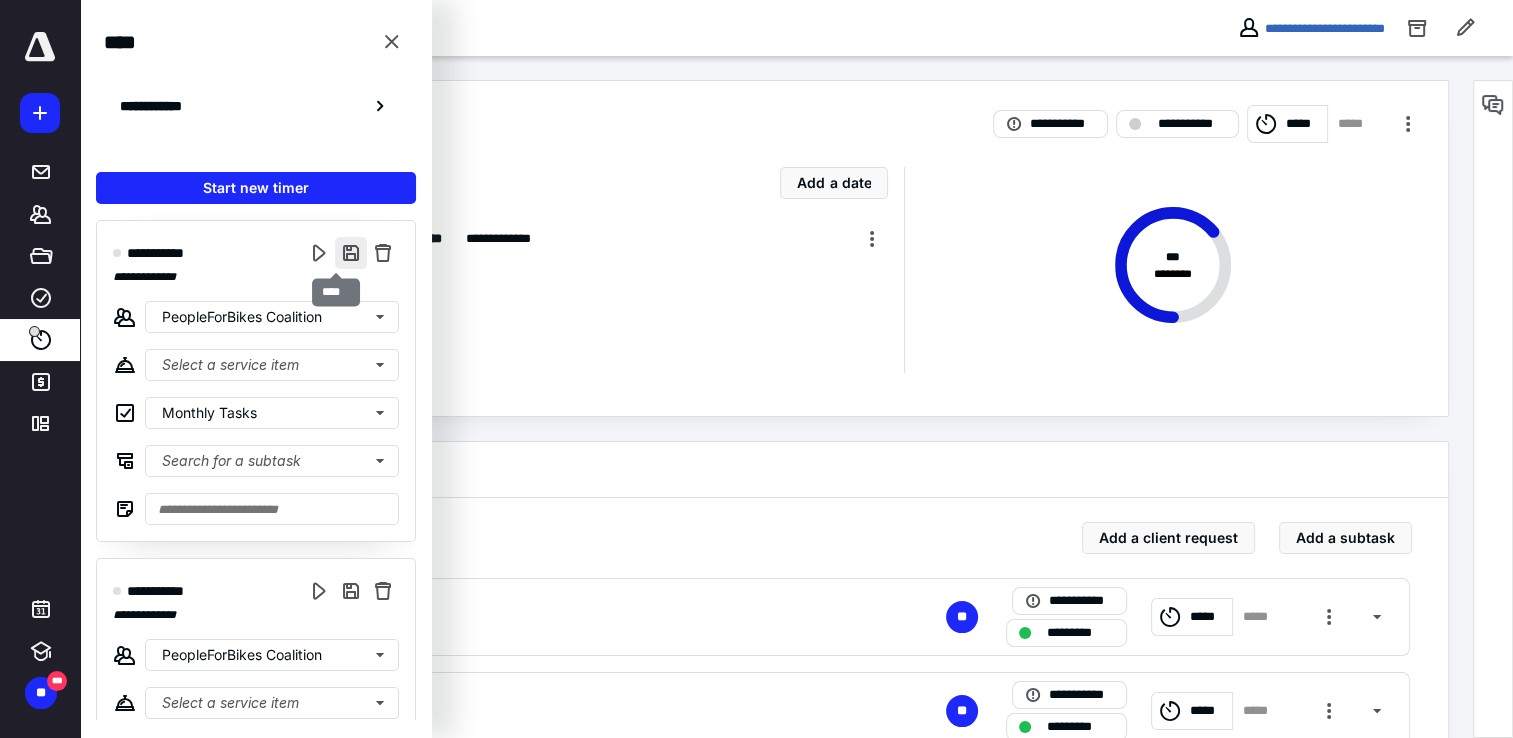 click at bounding box center [351, 253] 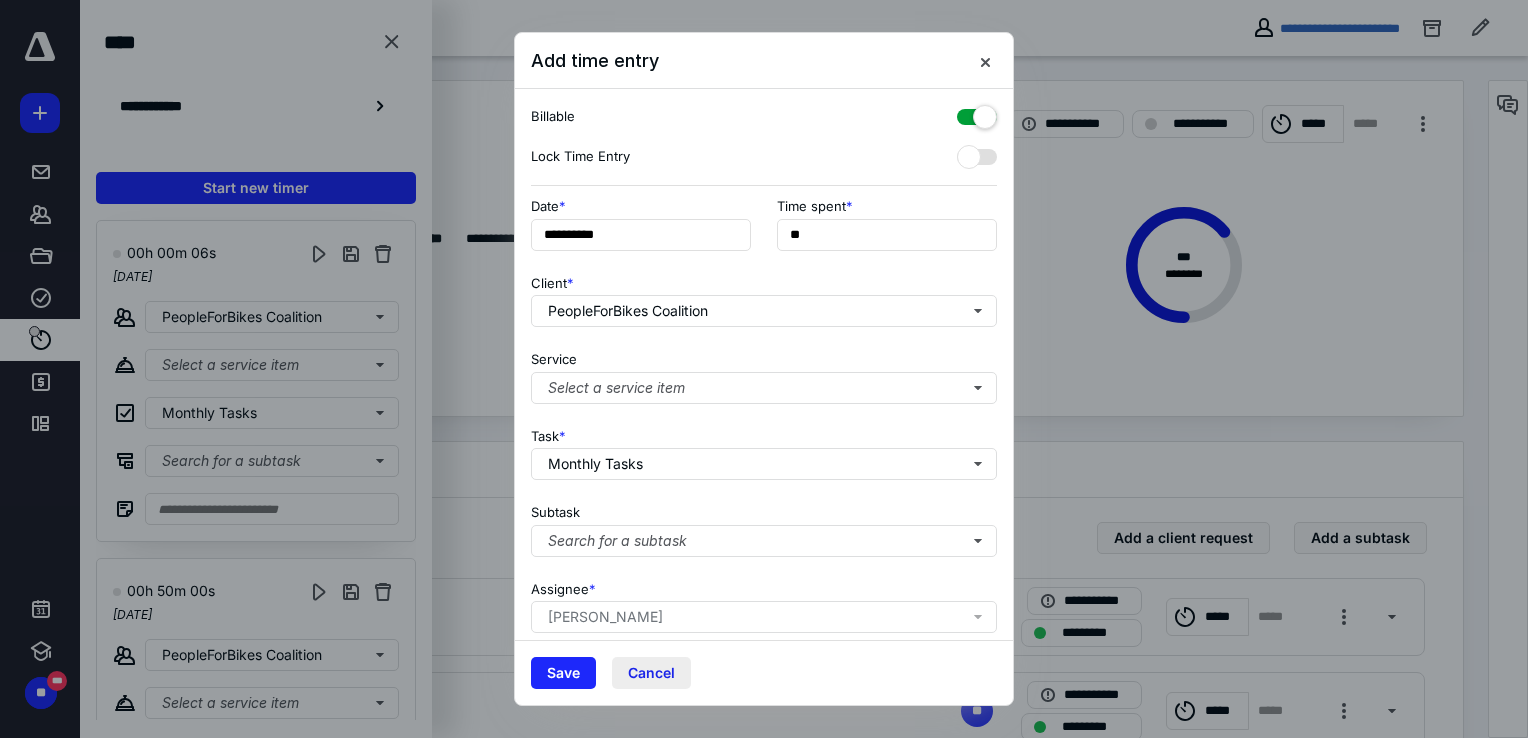 click on "Cancel" at bounding box center (651, 673) 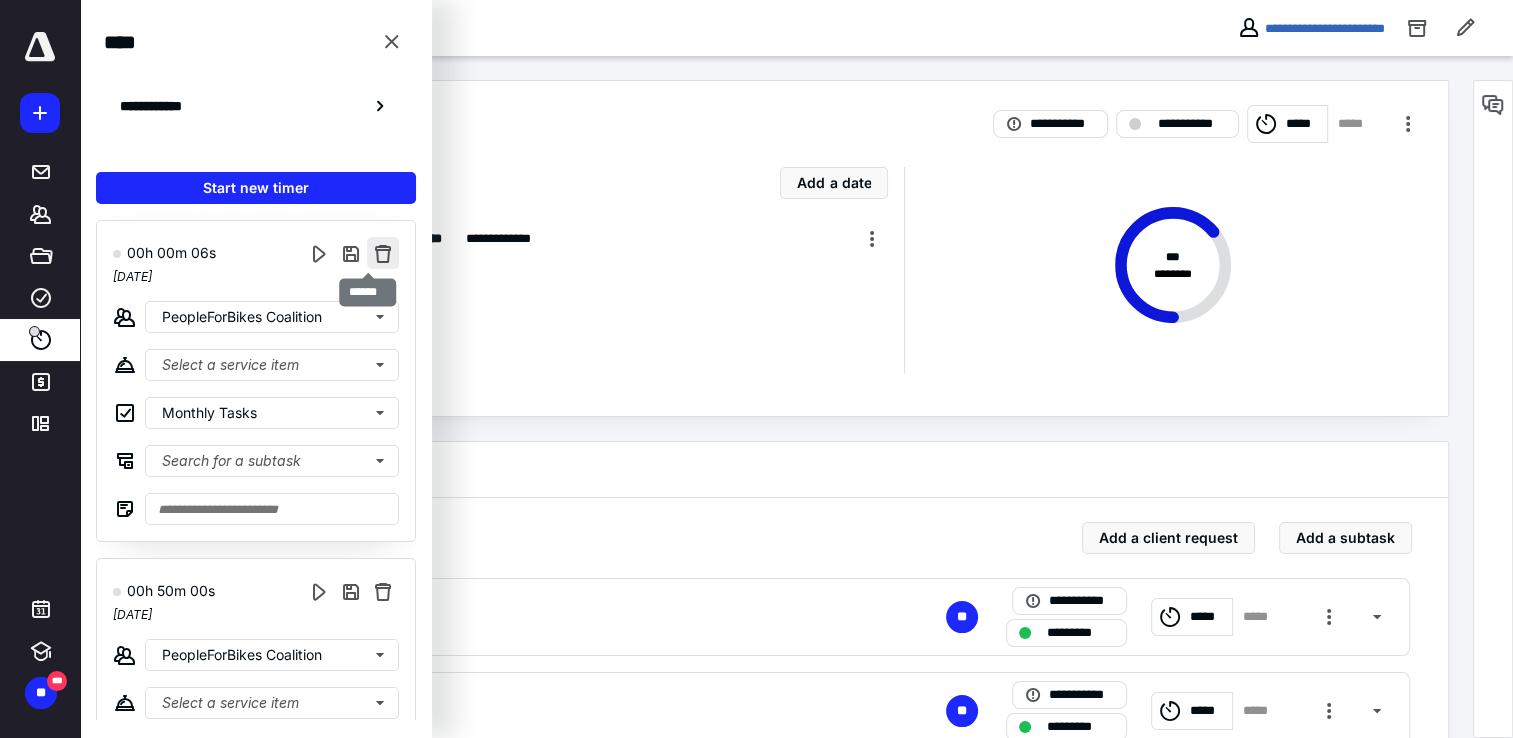 click at bounding box center [383, 253] 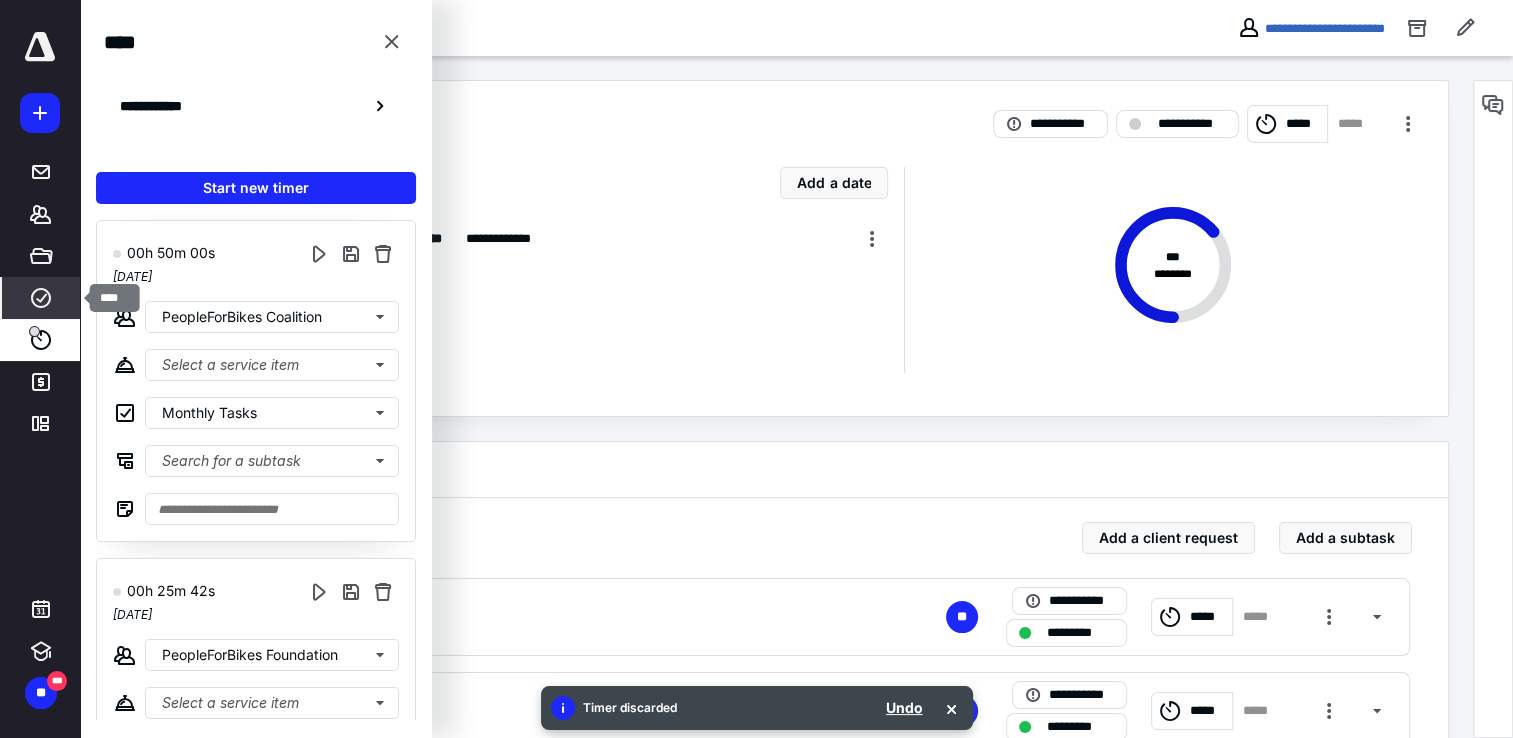 click 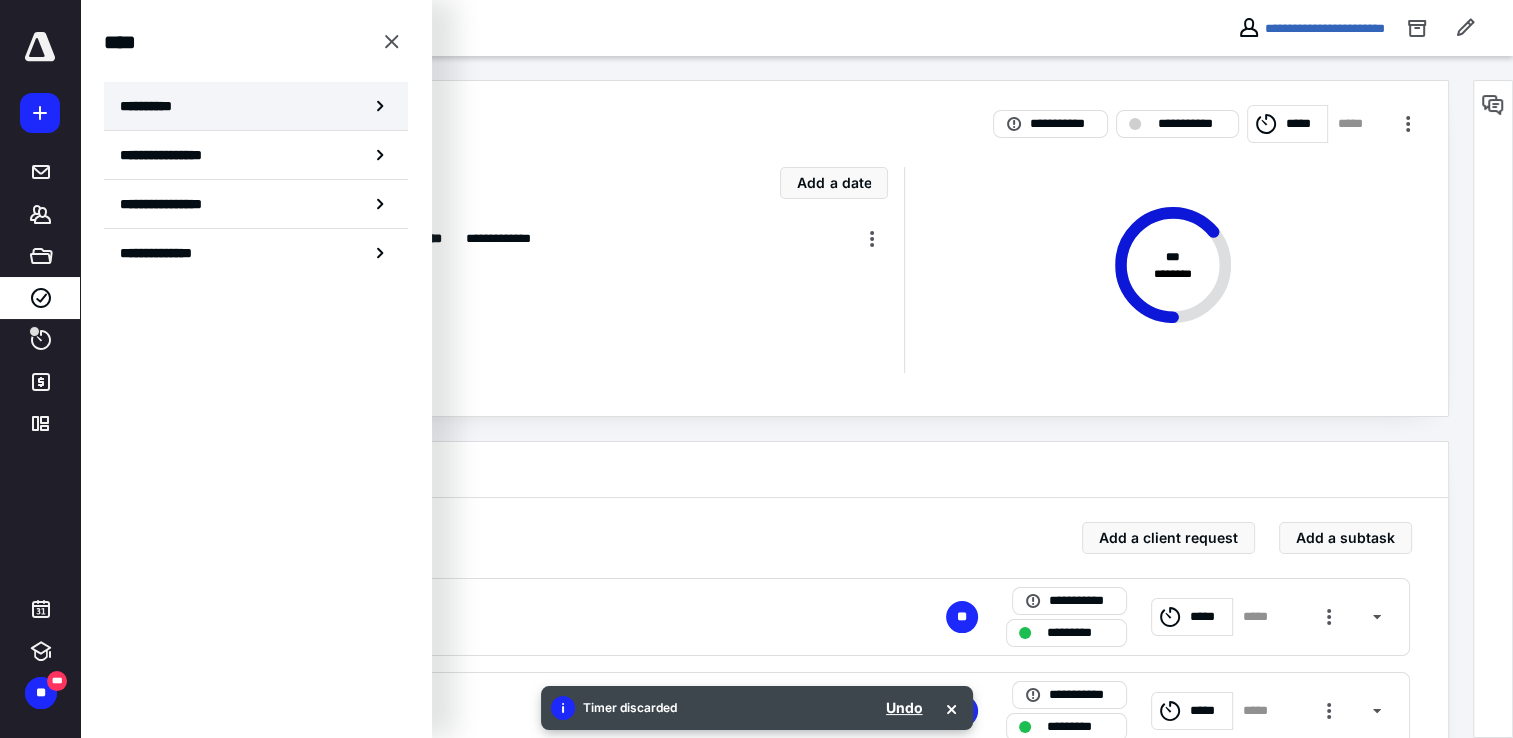 click on "**********" at bounding box center (256, 106) 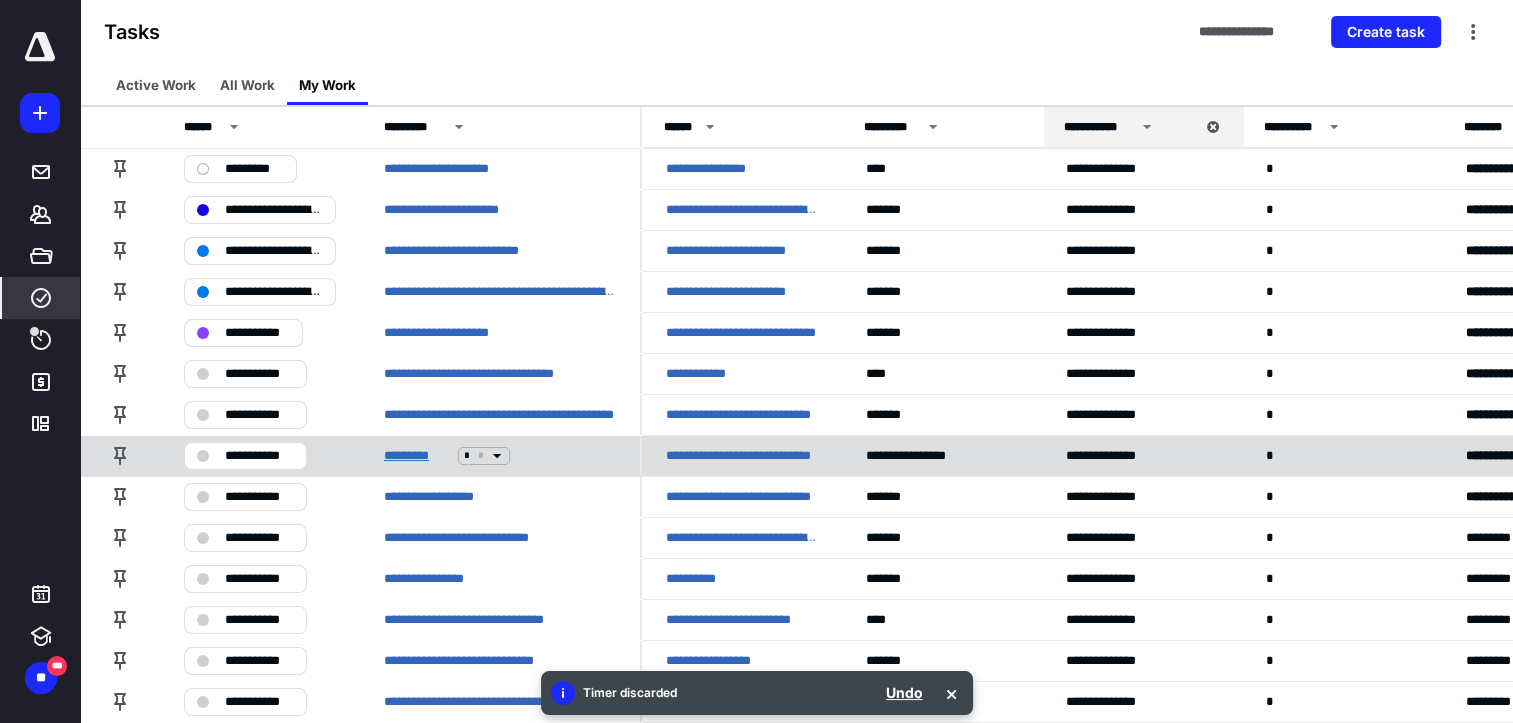 click on "*********" at bounding box center [417, 456] 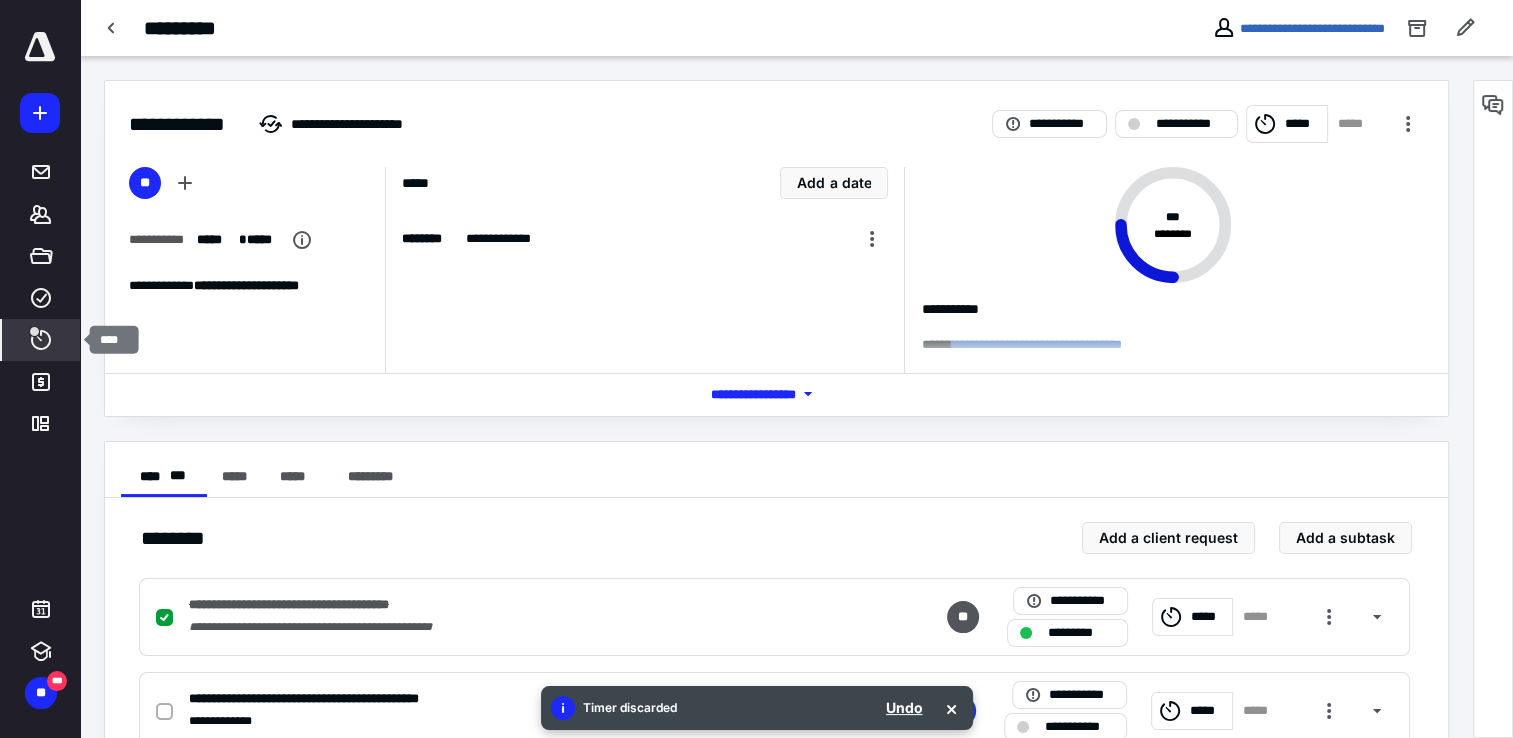 click 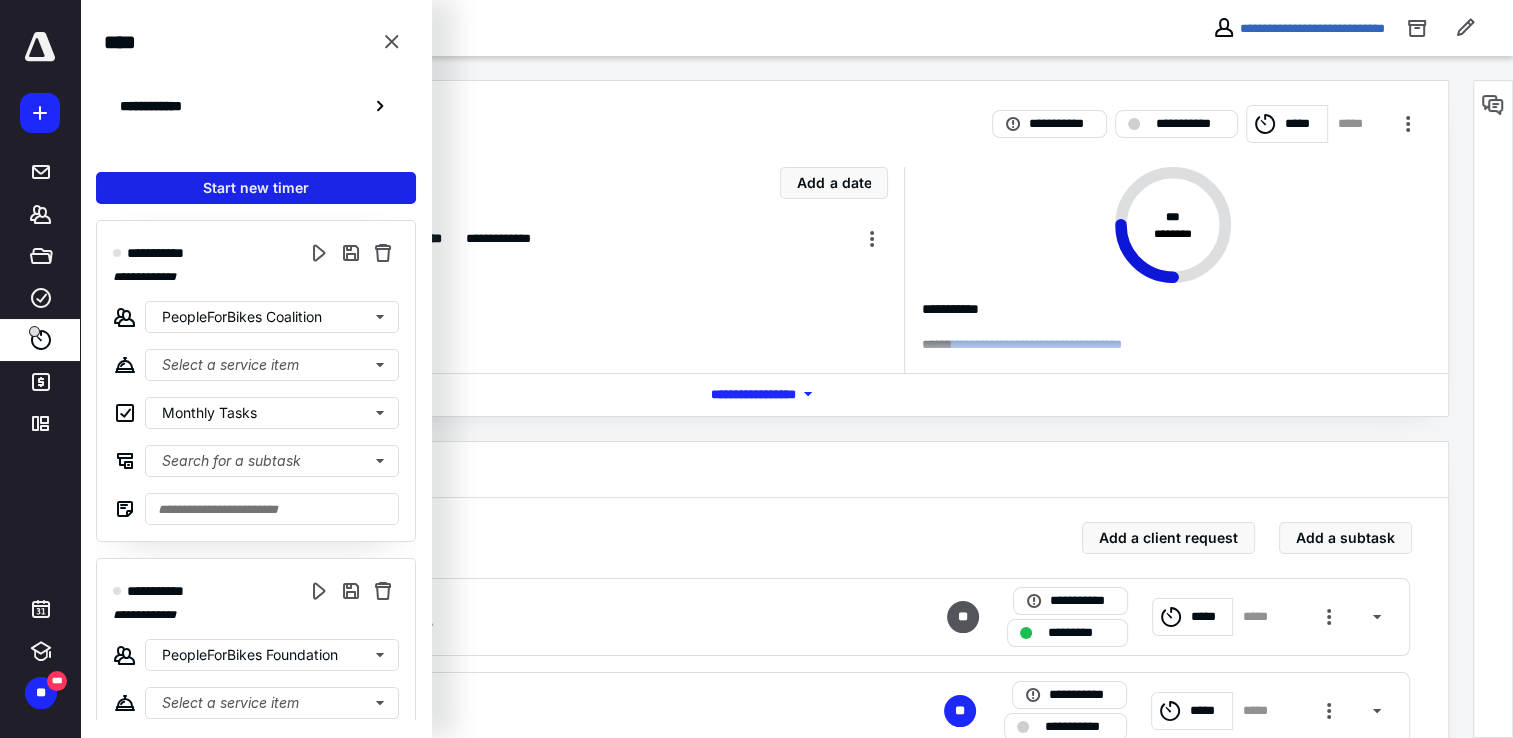 click on "Start new timer" at bounding box center [256, 188] 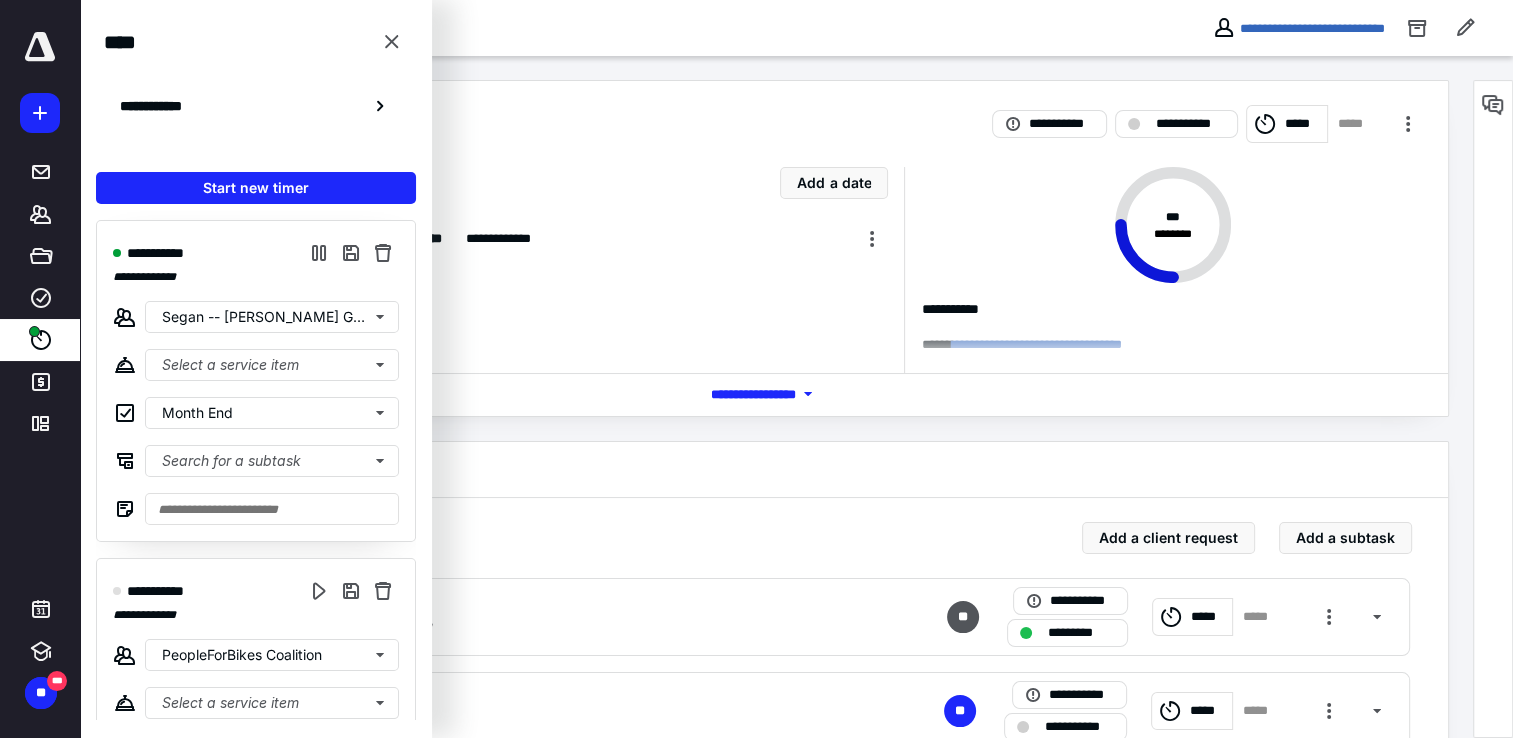 drag, startPoint x: 672, startPoint y: 175, endPoint x: 720, endPoint y: 230, distance: 73 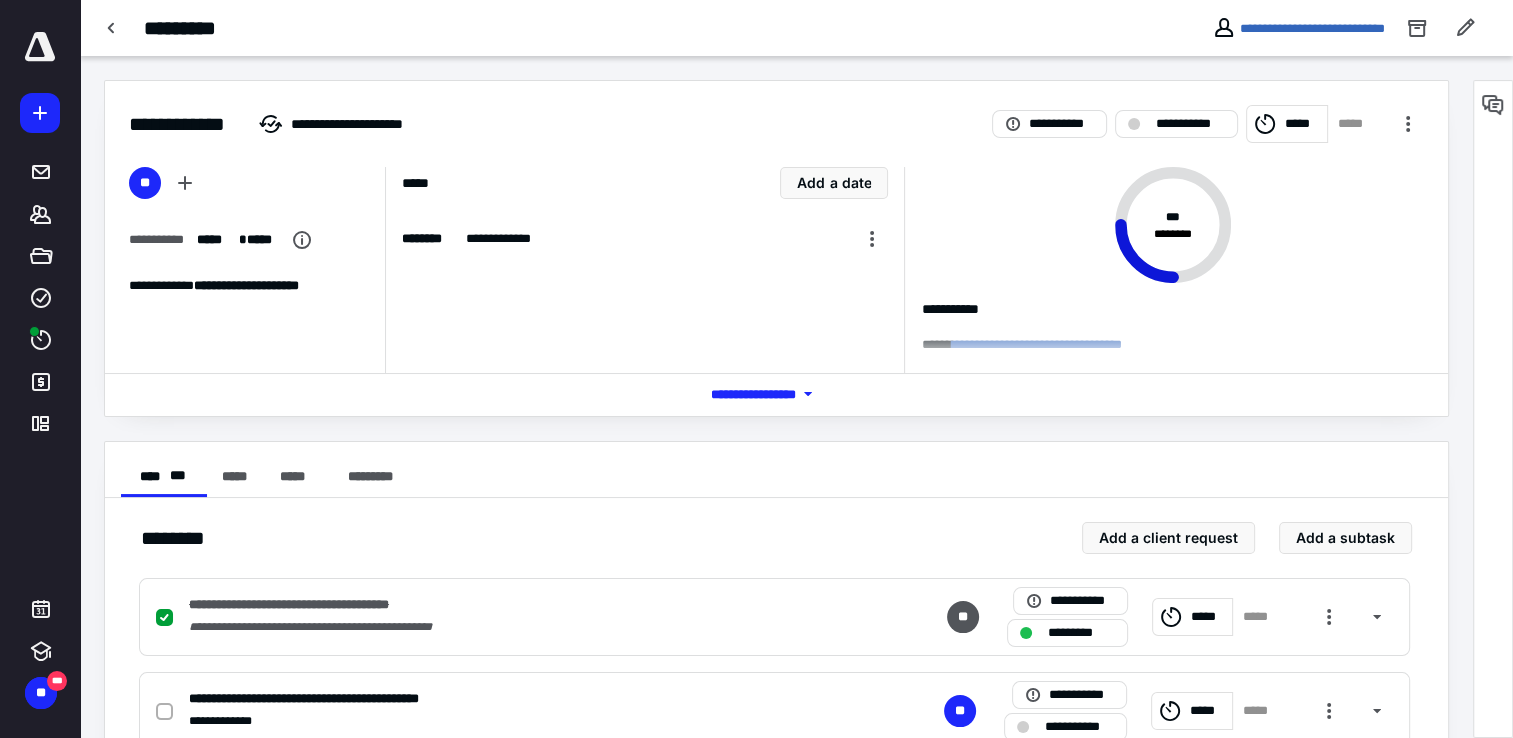 click on "*** **** *******" at bounding box center (777, 394) 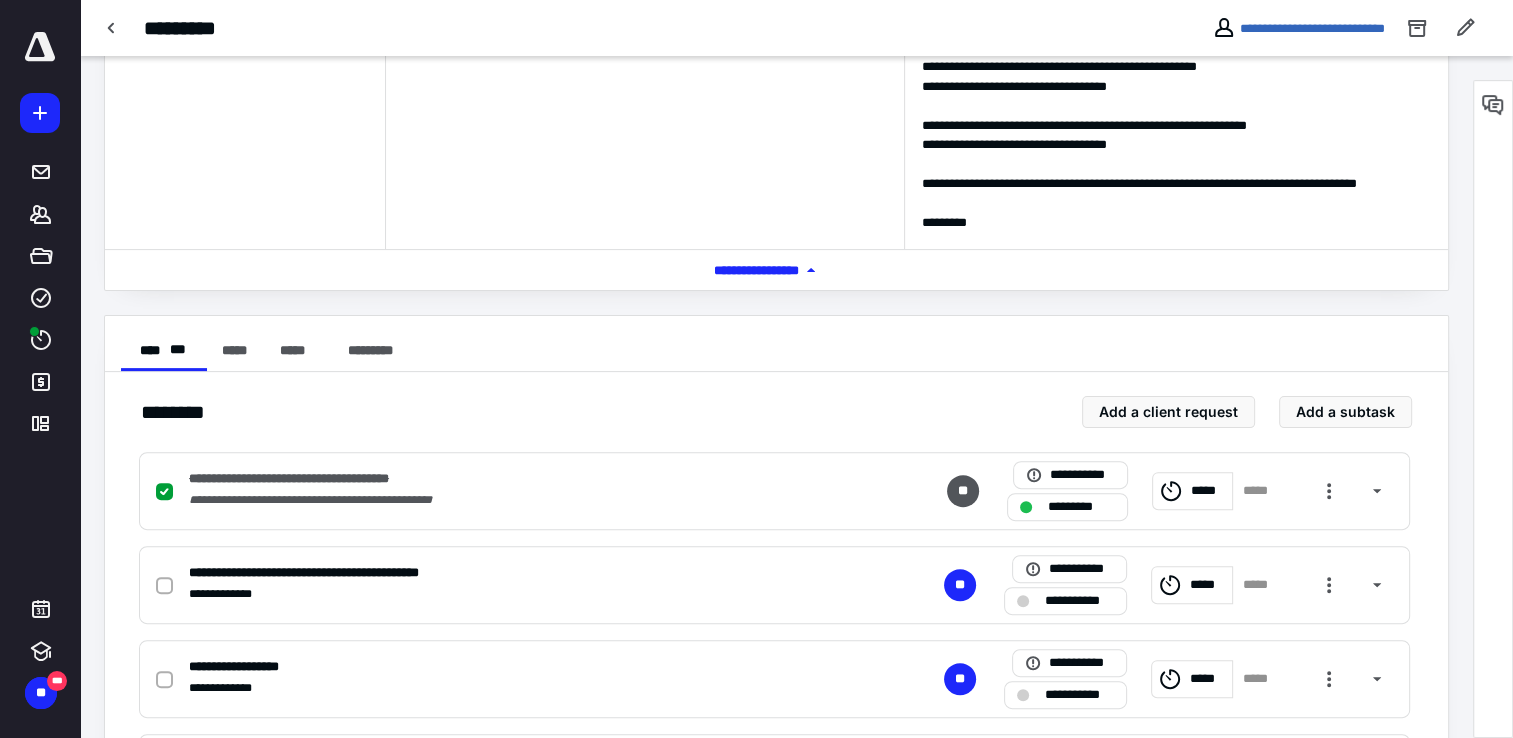 scroll, scrollTop: 633, scrollLeft: 0, axis: vertical 